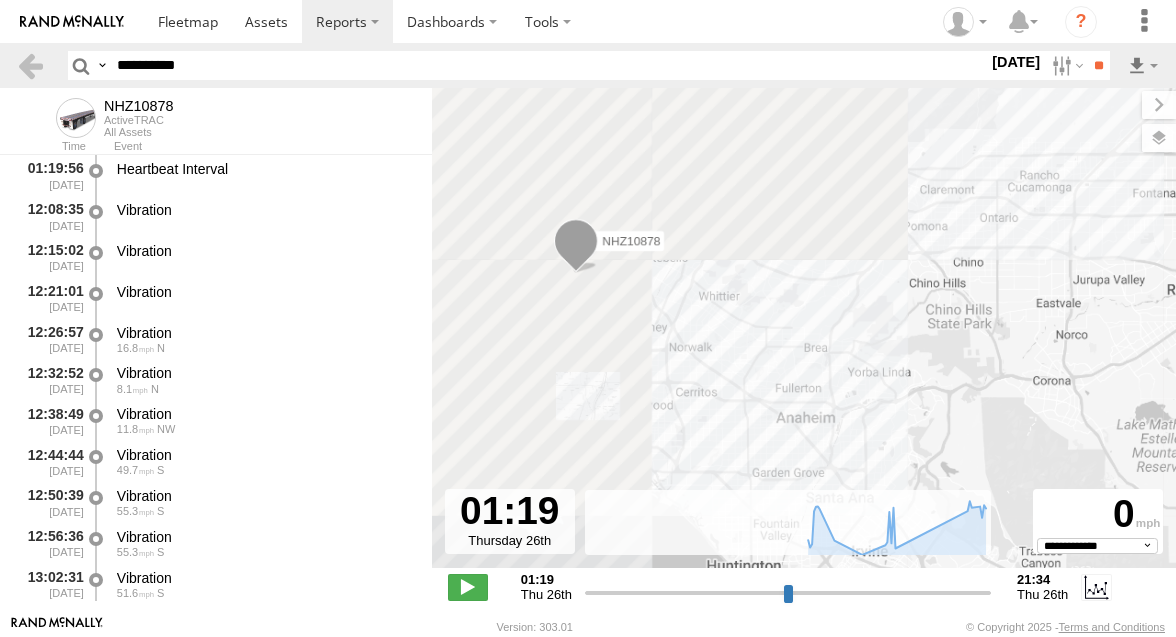 select on "**********" 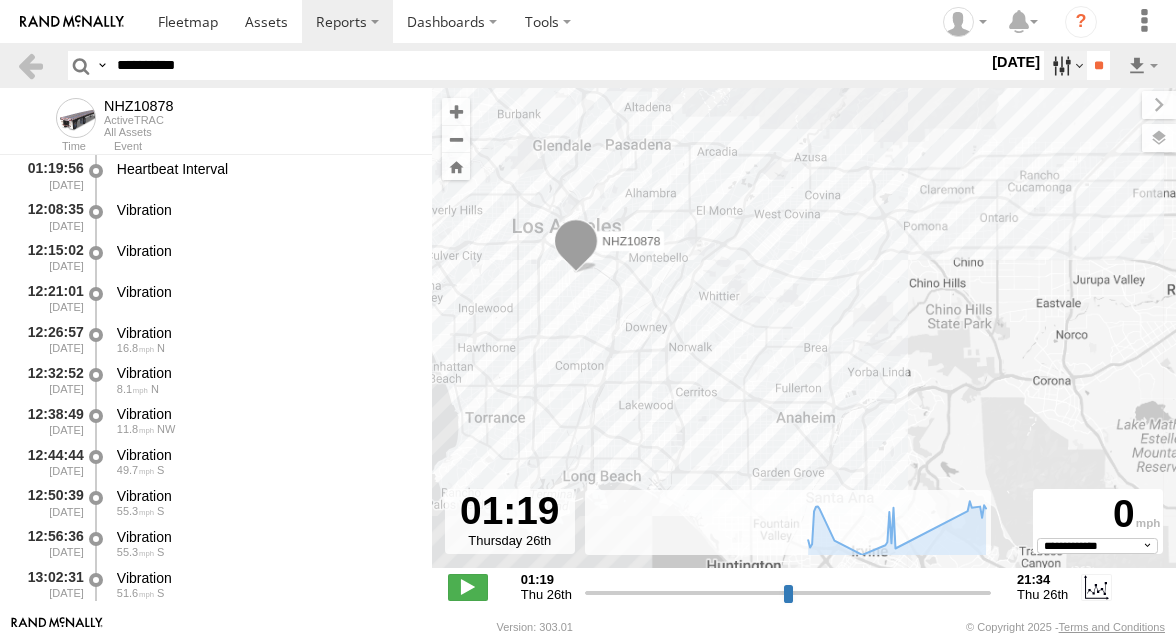 type on "**********" 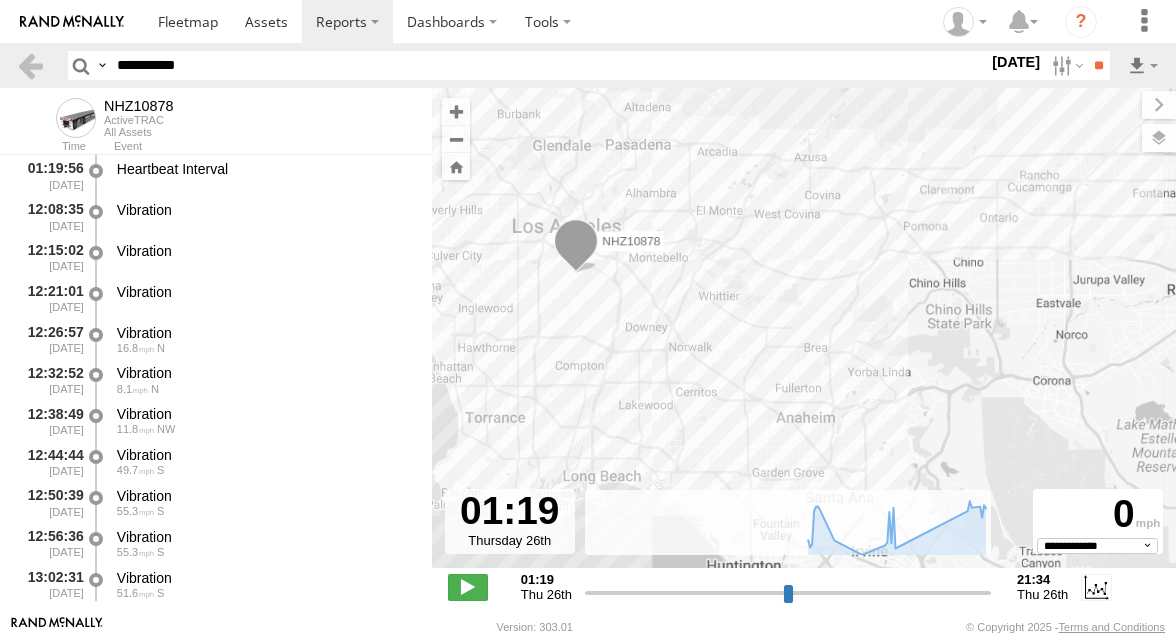 click at bounding box center [0, 0] 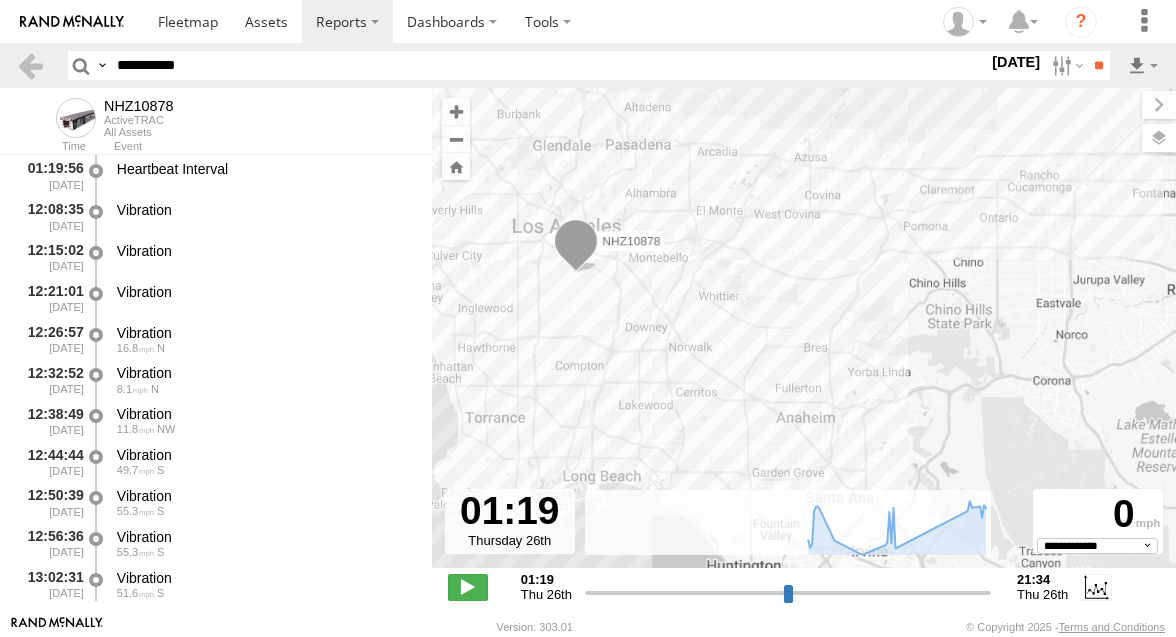 click at bounding box center [0, 0] 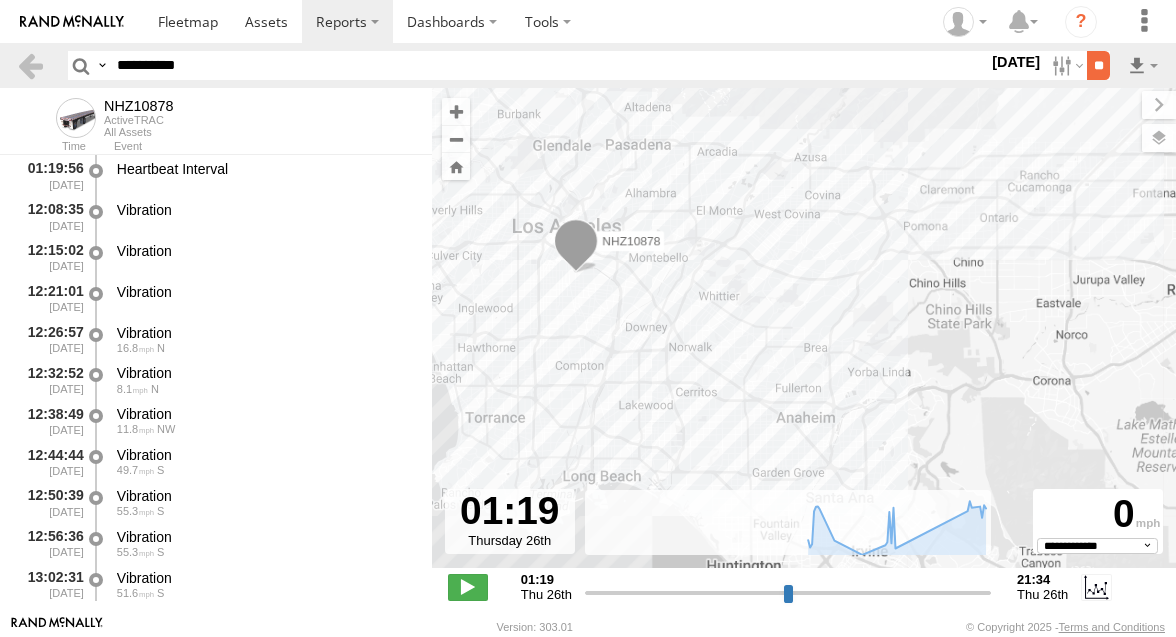click on "**" at bounding box center (1098, 65) 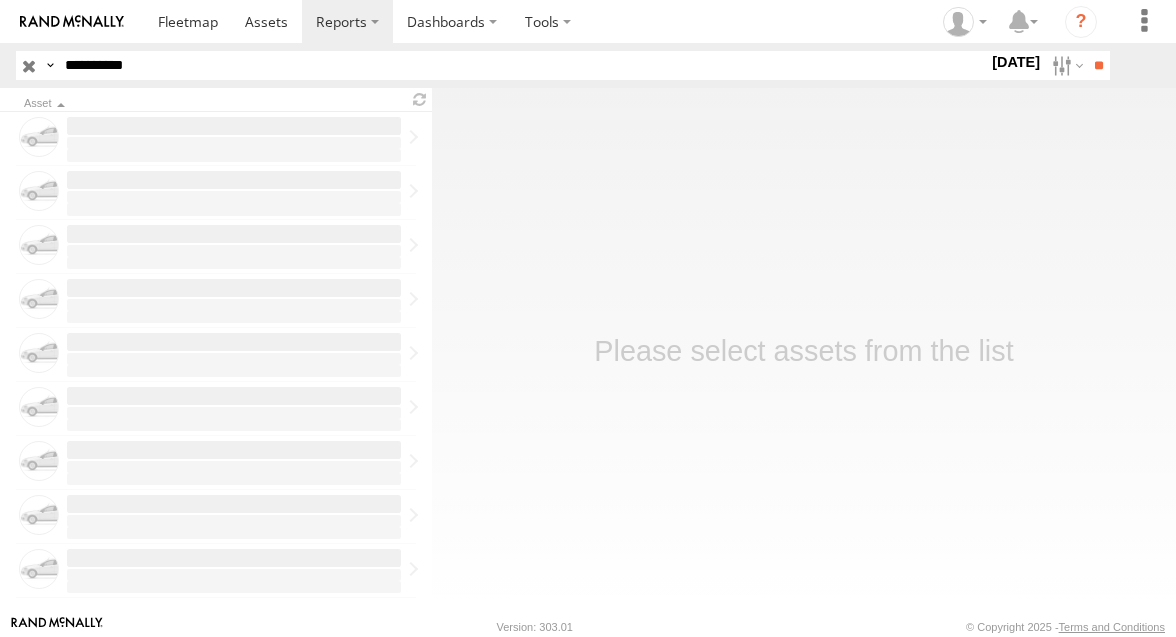 scroll, scrollTop: 0, scrollLeft: 0, axis: both 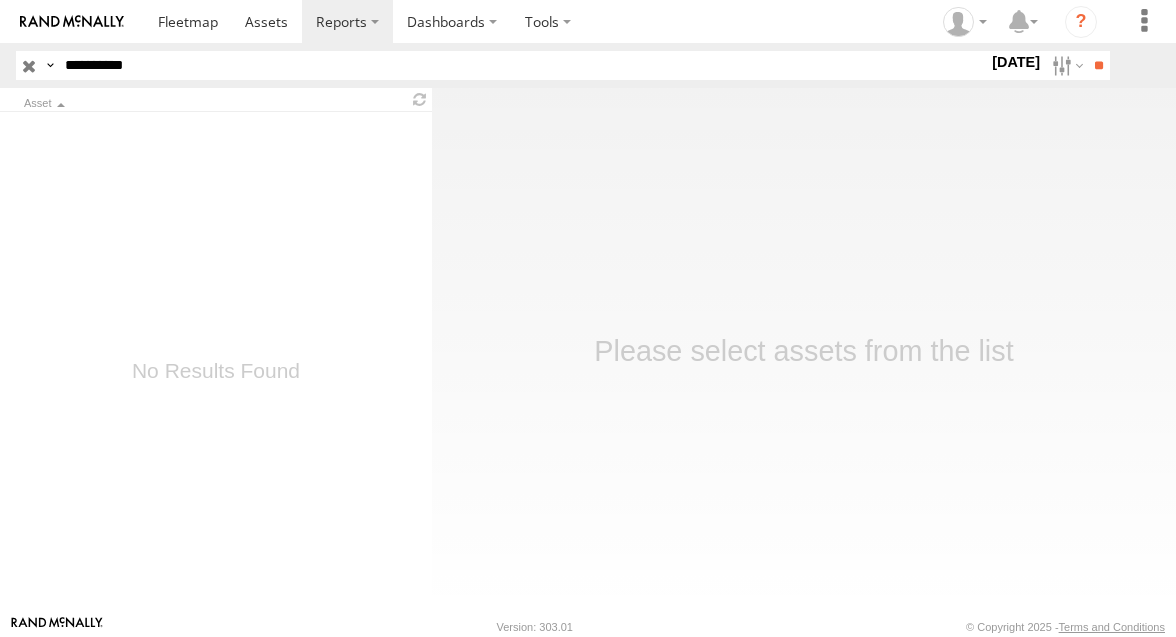 click on "**********" at bounding box center (522, 65) 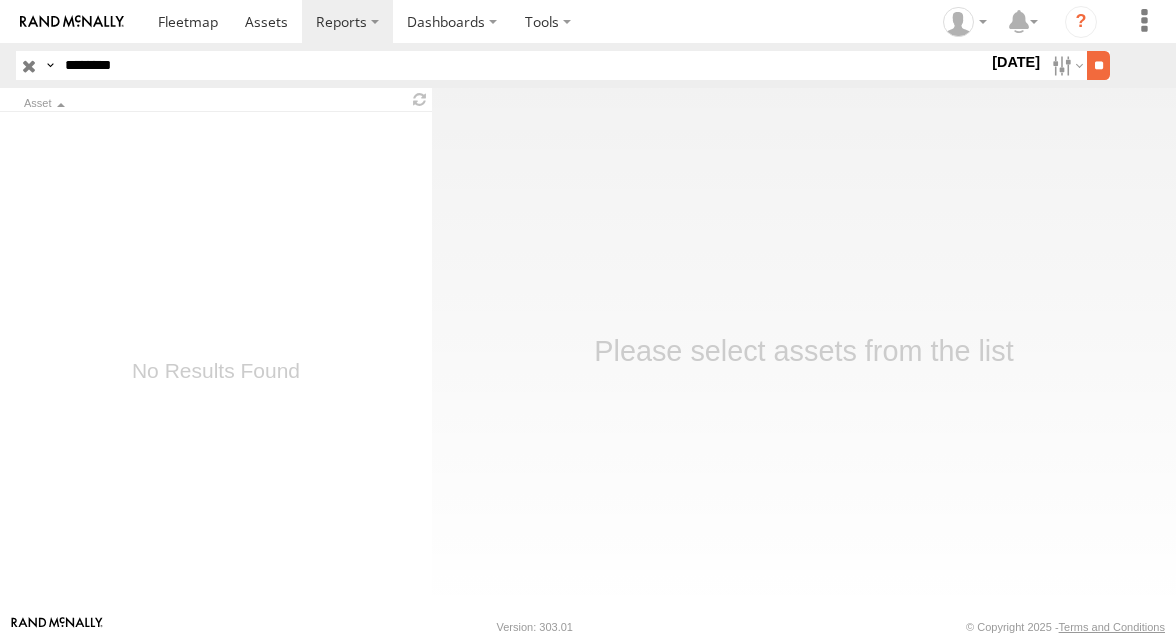 type on "********" 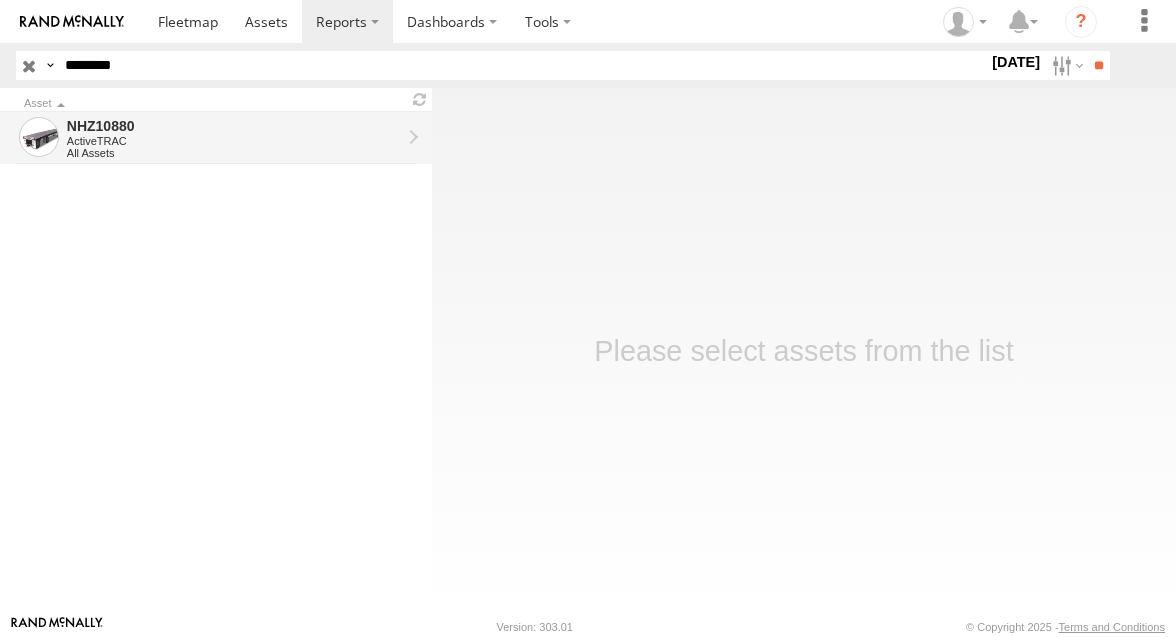 click on "All Assets" at bounding box center [234, 153] 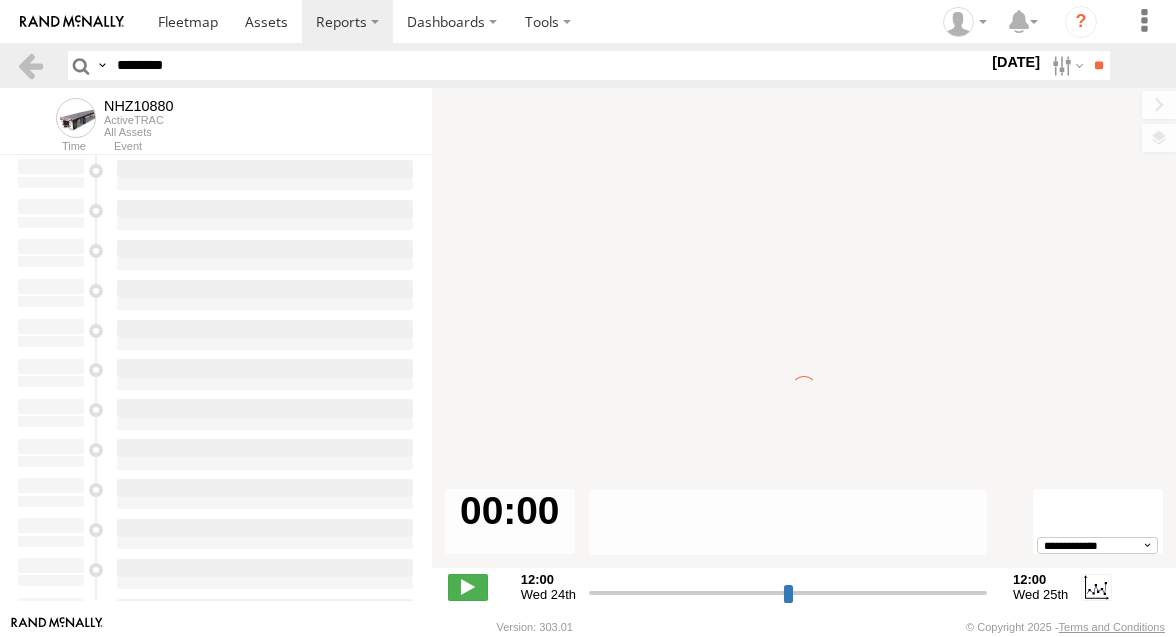 scroll, scrollTop: 0, scrollLeft: 0, axis: both 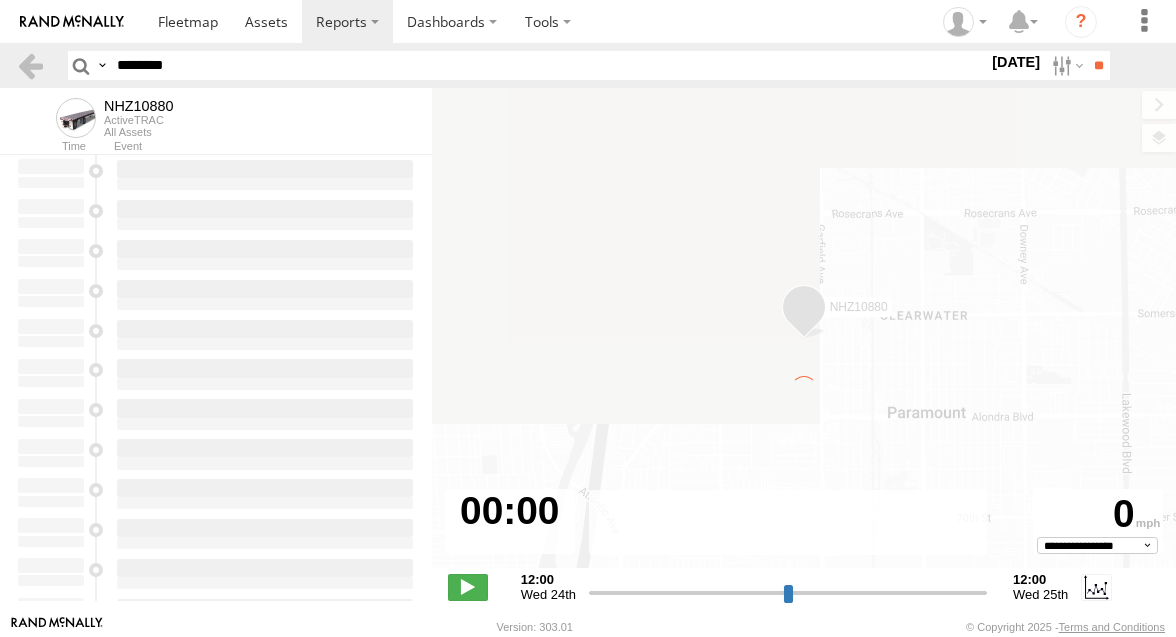 type on "**********" 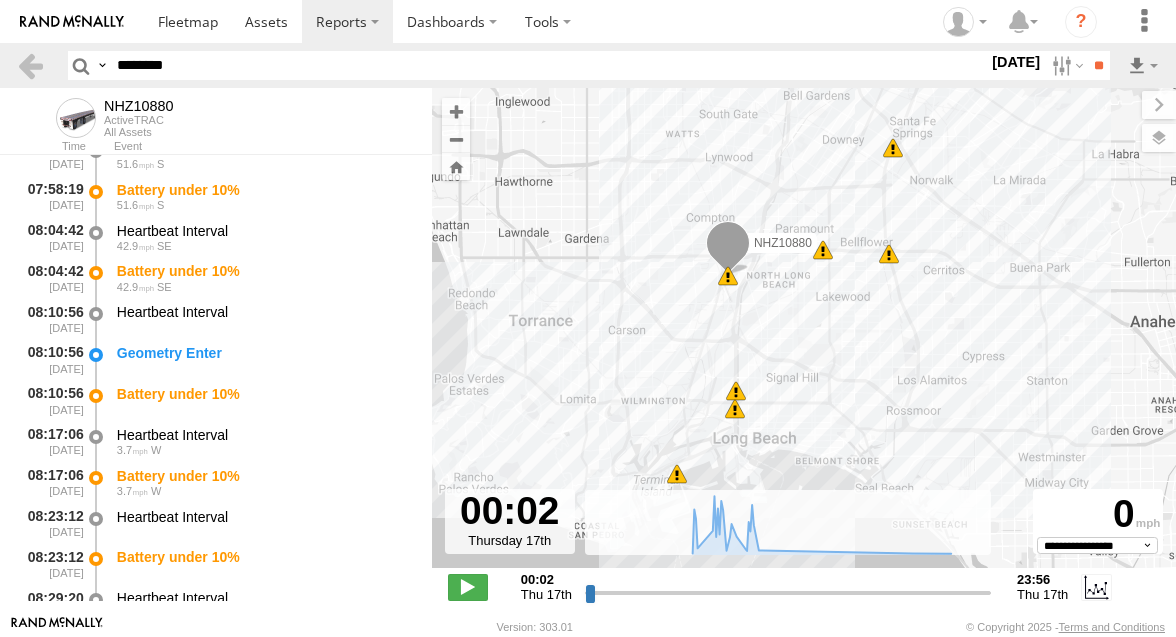 scroll, scrollTop: 6224, scrollLeft: 0, axis: vertical 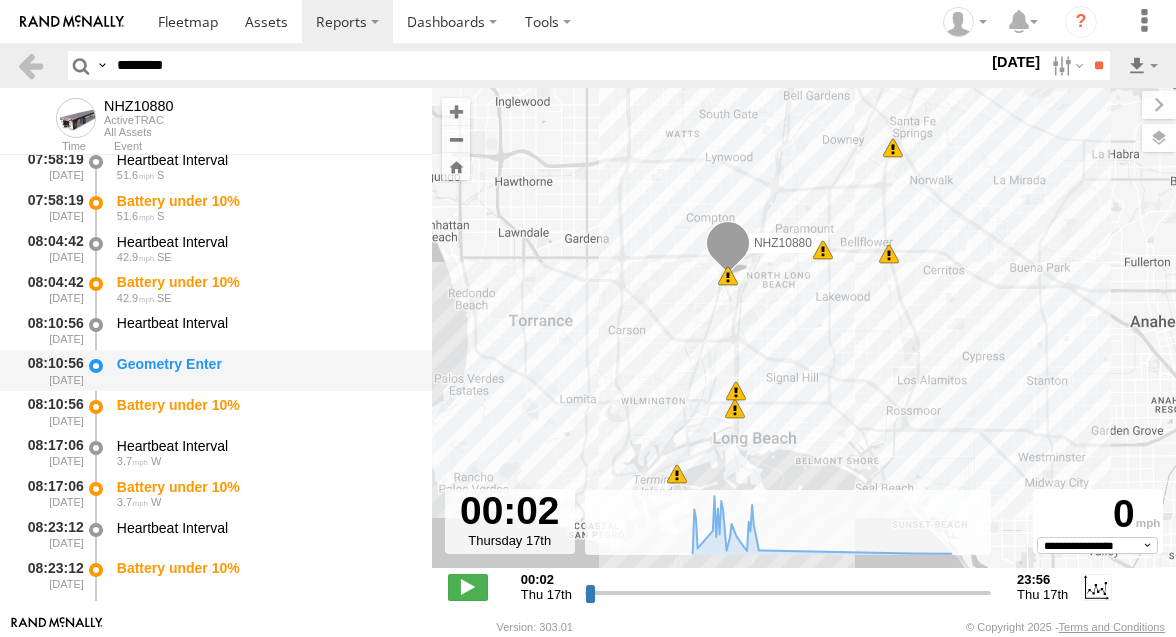 click on "Geometry Enter" at bounding box center (265, 370) 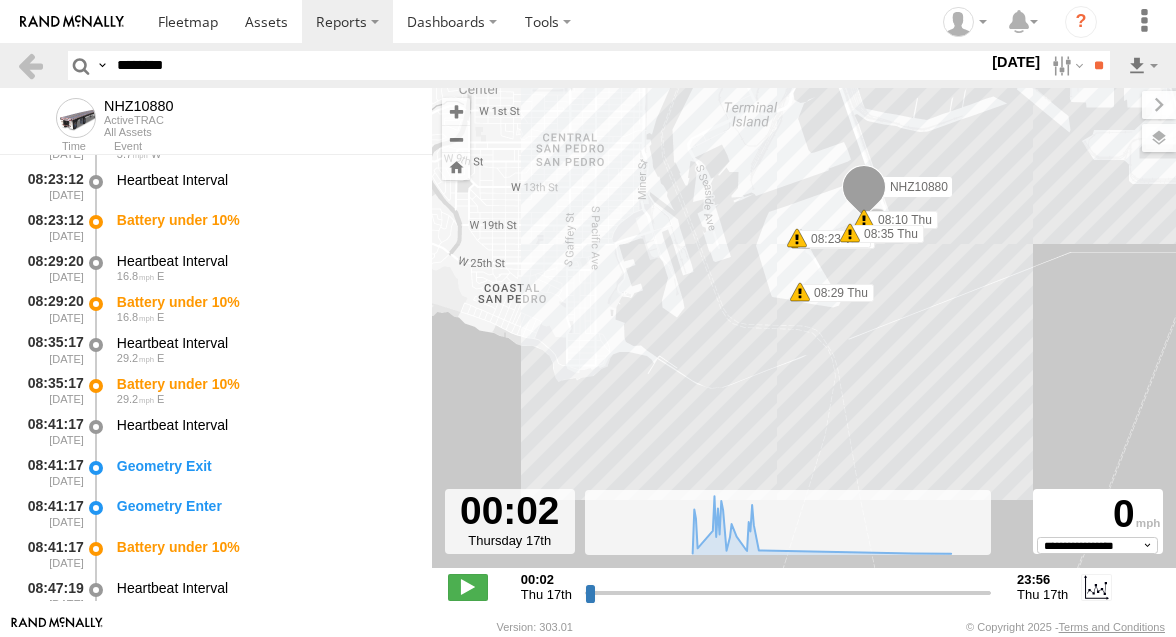 scroll, scrollTop: 6735, scrollLeft: 0, axis: vertical 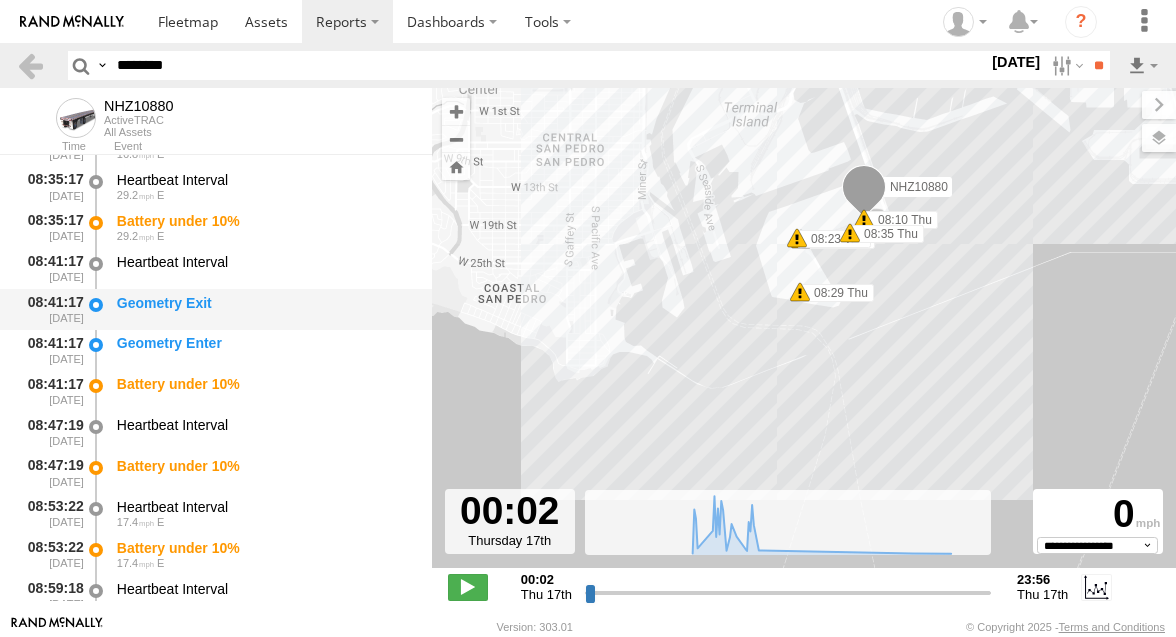 click on "Geometry Exit" at bounding box center [265, 303] 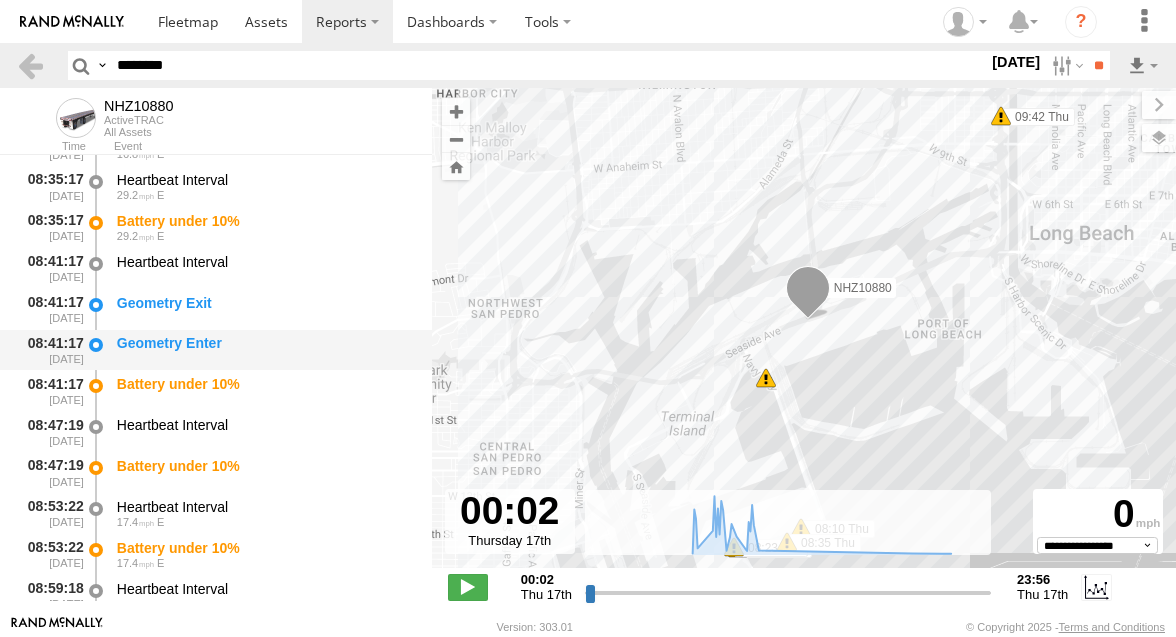 click on "Geometry Enter" at bounding box center (265, 343) 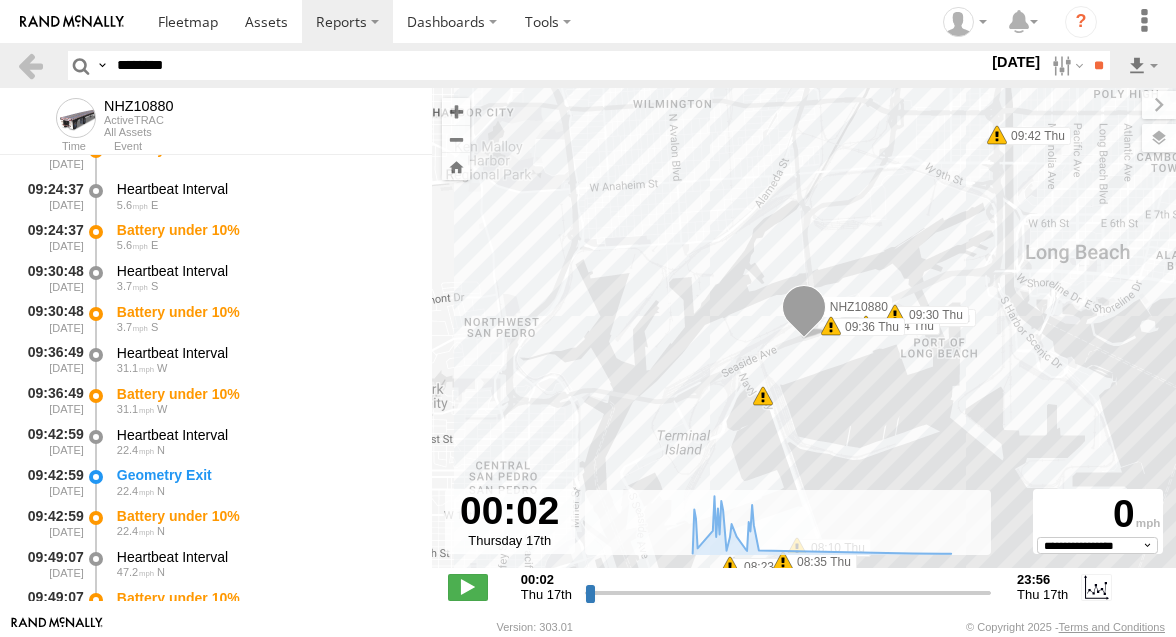 scroll, scrollTop: 7463, scrollLeft: 0, axis: vertical 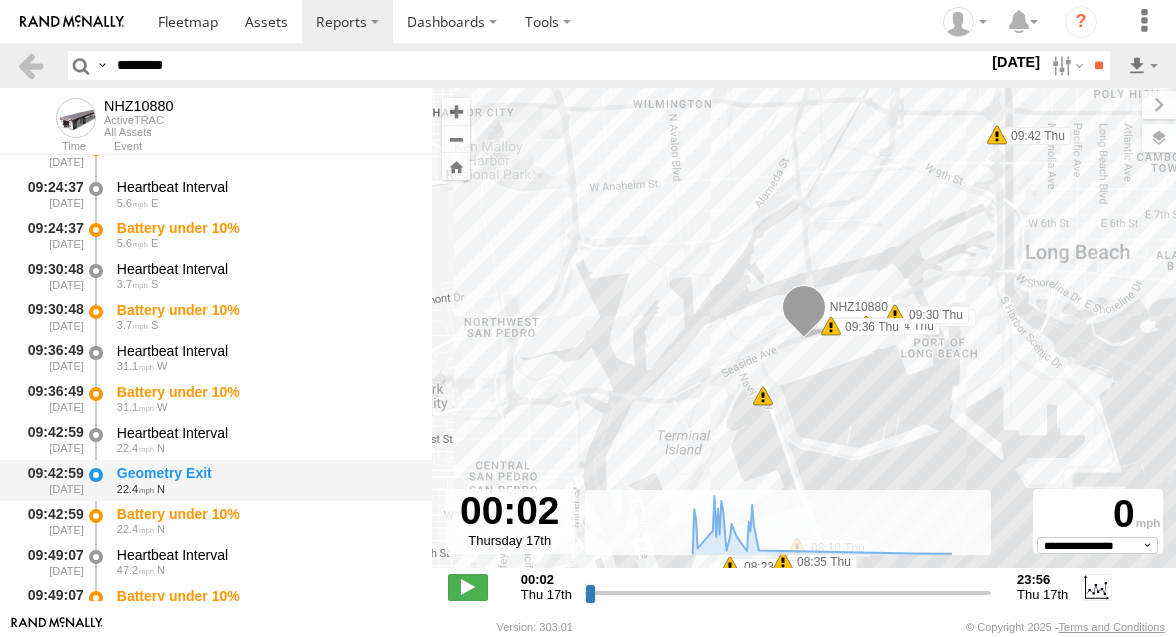 click on "Geometry Exit" at bounding box center [265, 473] 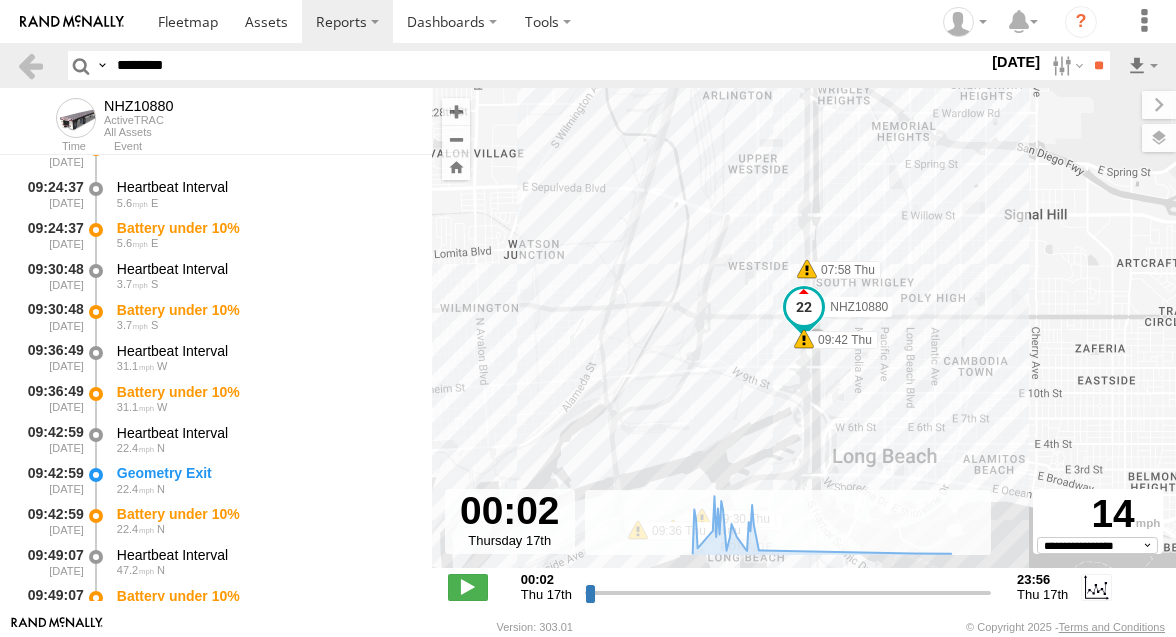 click on "********" at bounding box center [548, 65] 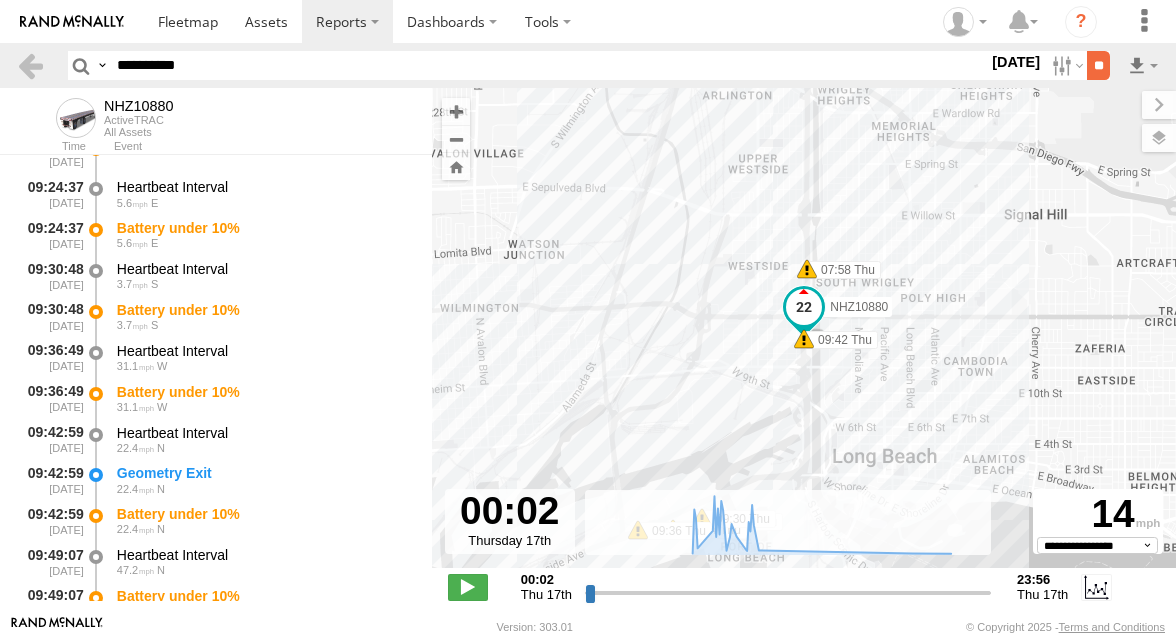 type on "**********" 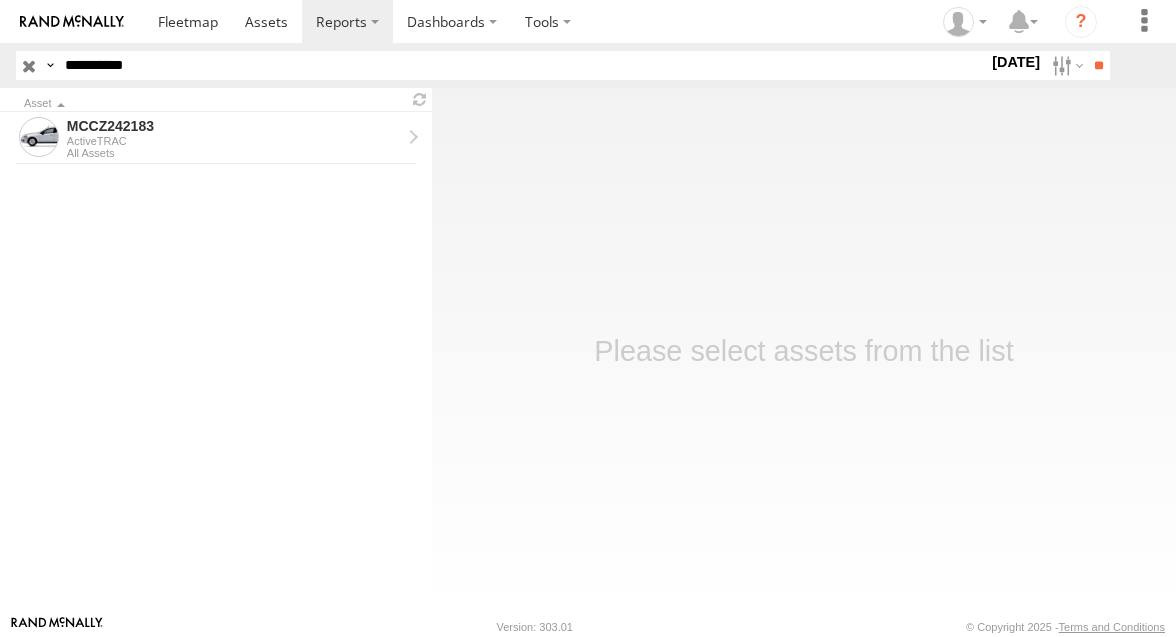 scroll, scrollTop: 0, scrollLeft: 0, axis: both 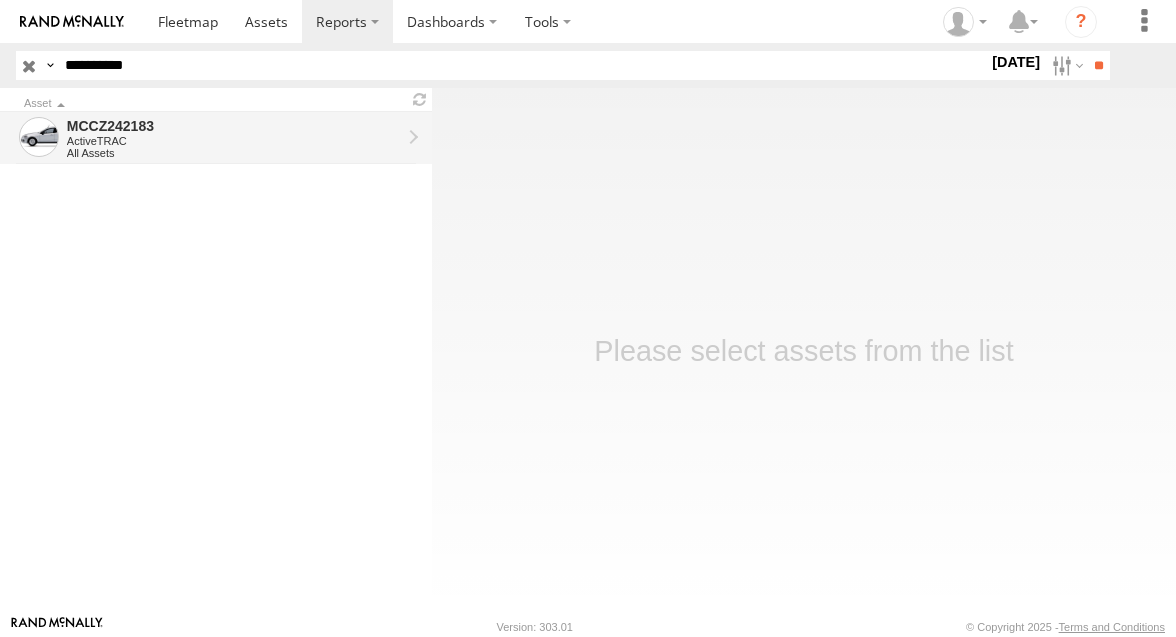 click on "MCCZ242183" at bounding box center [234, 126] 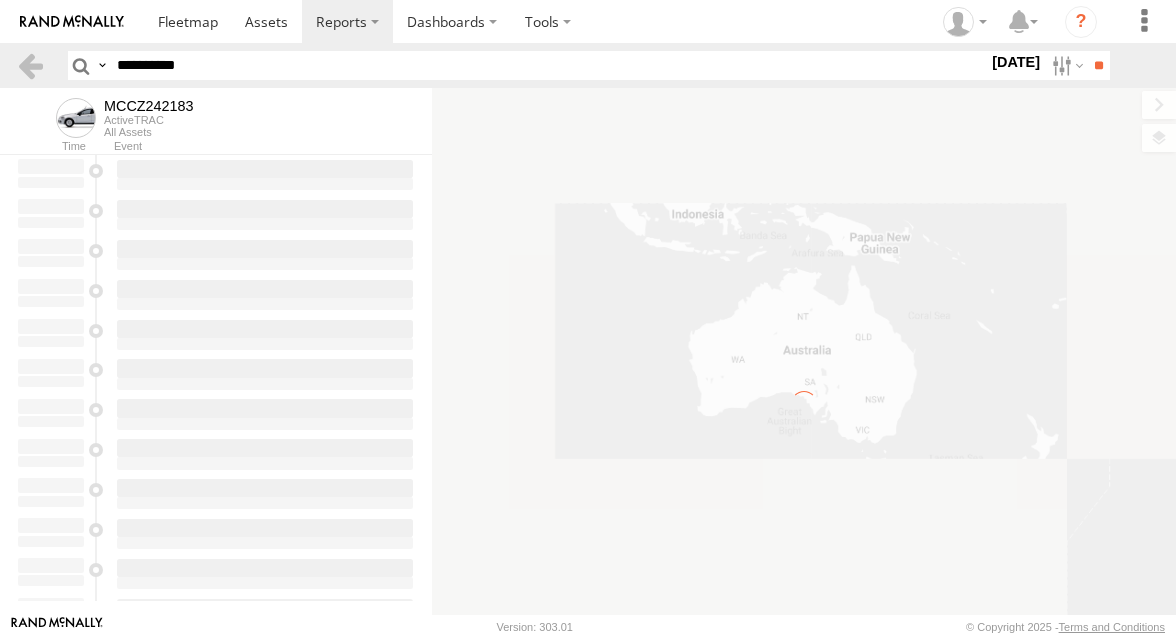 scroll, scrollTop: 0, scrollLeft: 0, axis: both 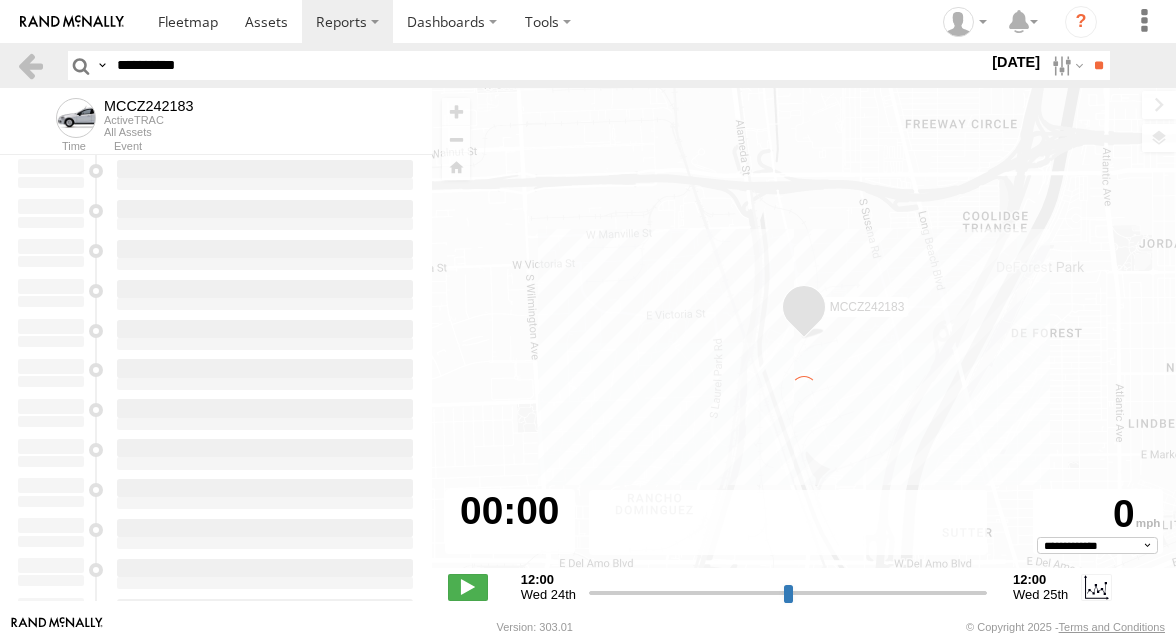 type on "**********" 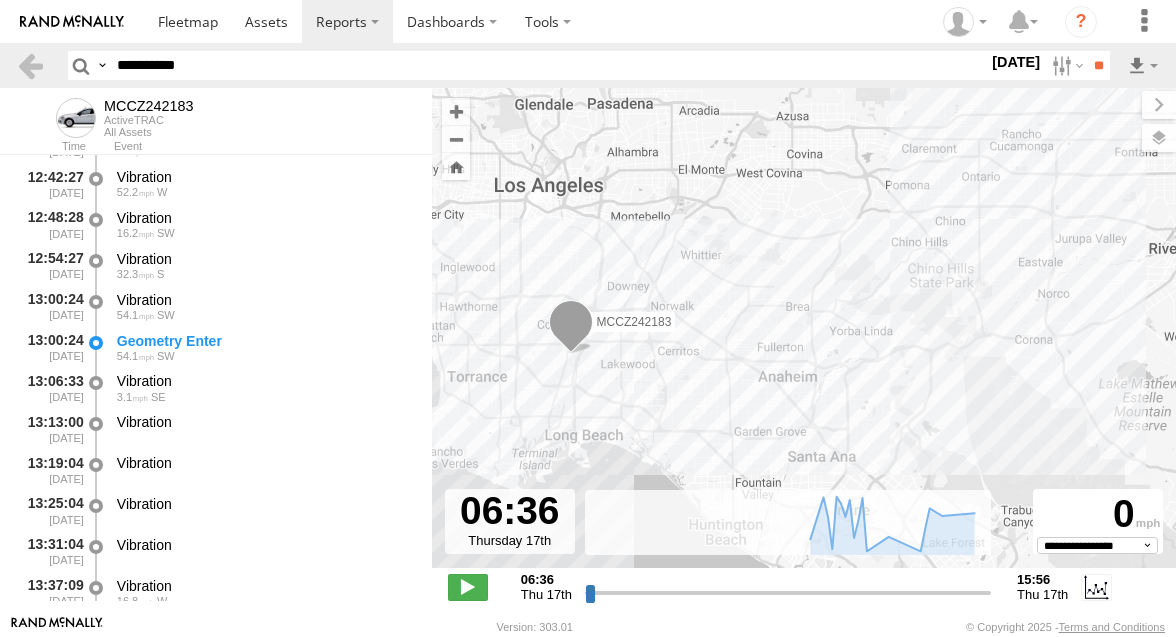 scroll, scrollTop: 576, scrollLeft: 0, axis: vertical 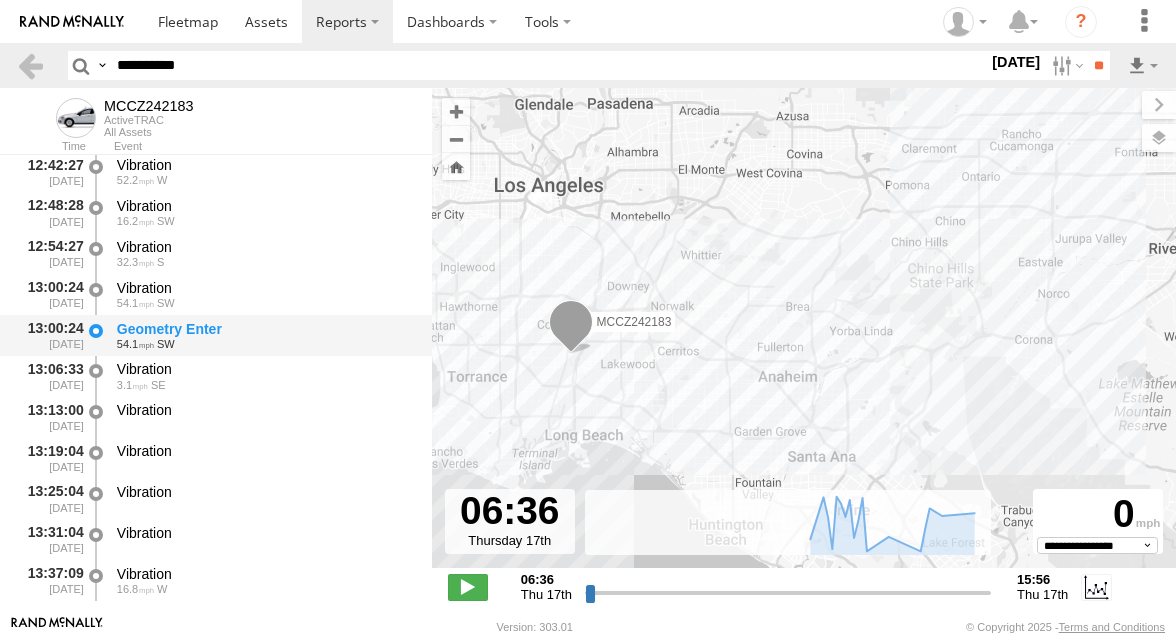 click on "54.1
SW" at bounding box center (265, 344) 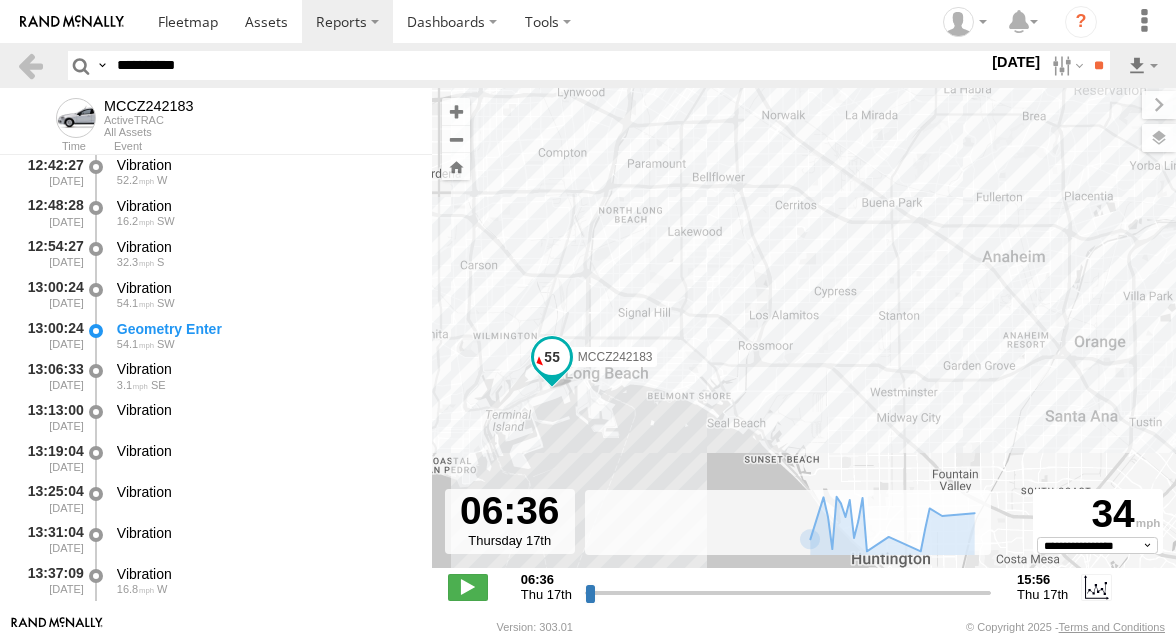drag, startPoint x: 592, startPoint y: 467, endPoint x: 614, endPoint y: 444, distance: 31.827662 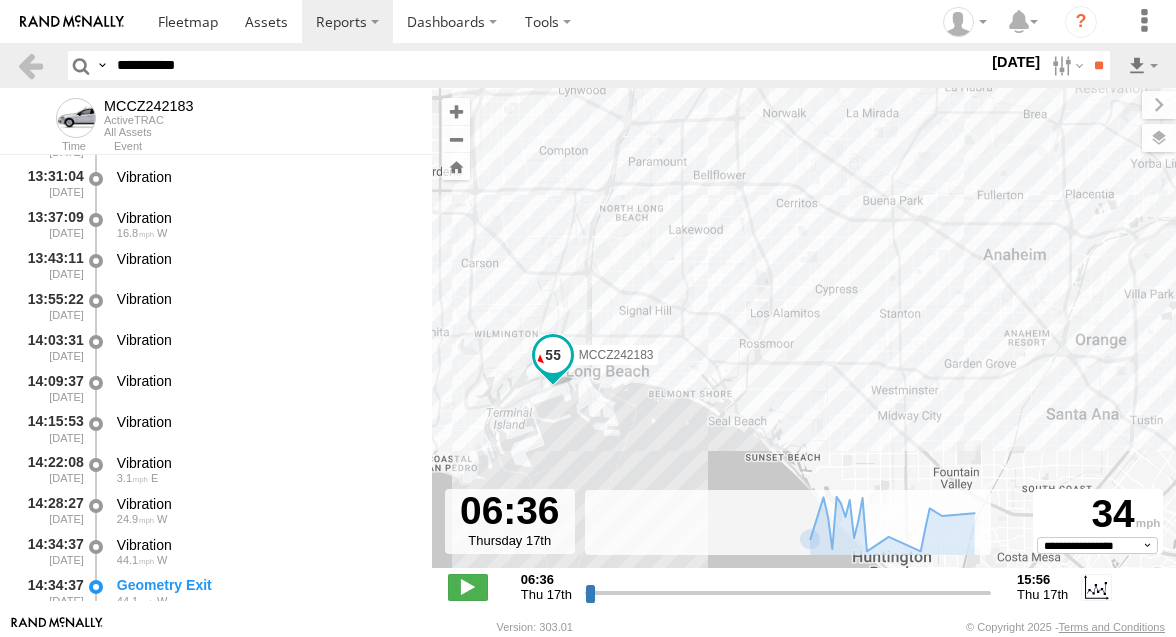 scroll, scrollTop: 1028, scrollLeft: 0, axis: vertical 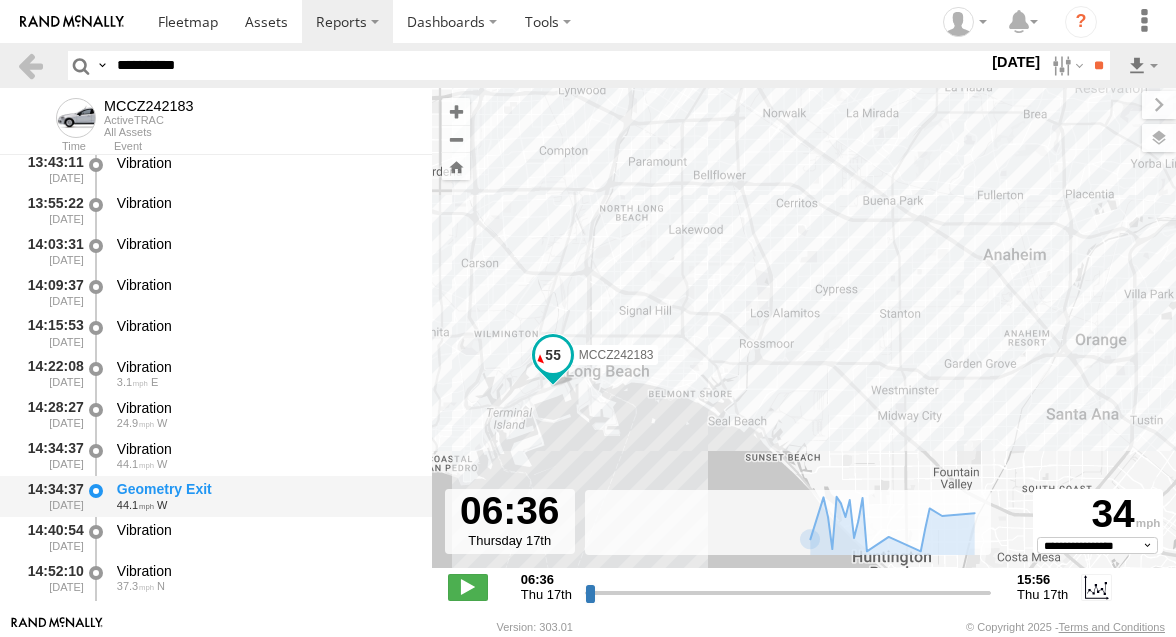 click on "Geometry Exit" at bounding box center (265, 489) 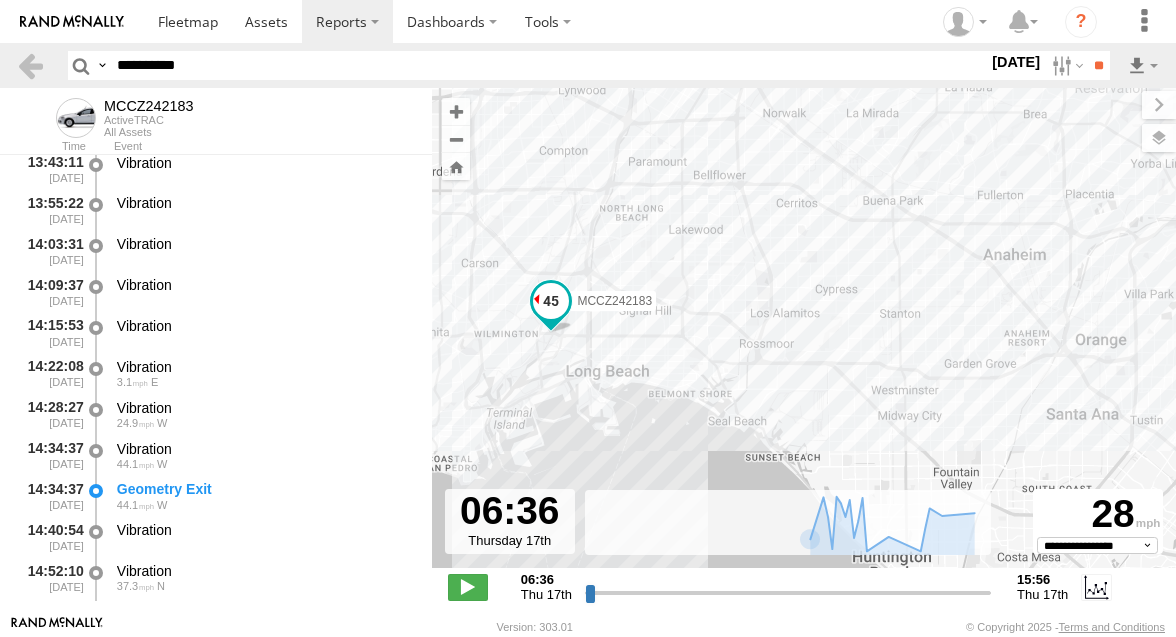 click on "**********" at bounding box center (548, 65) 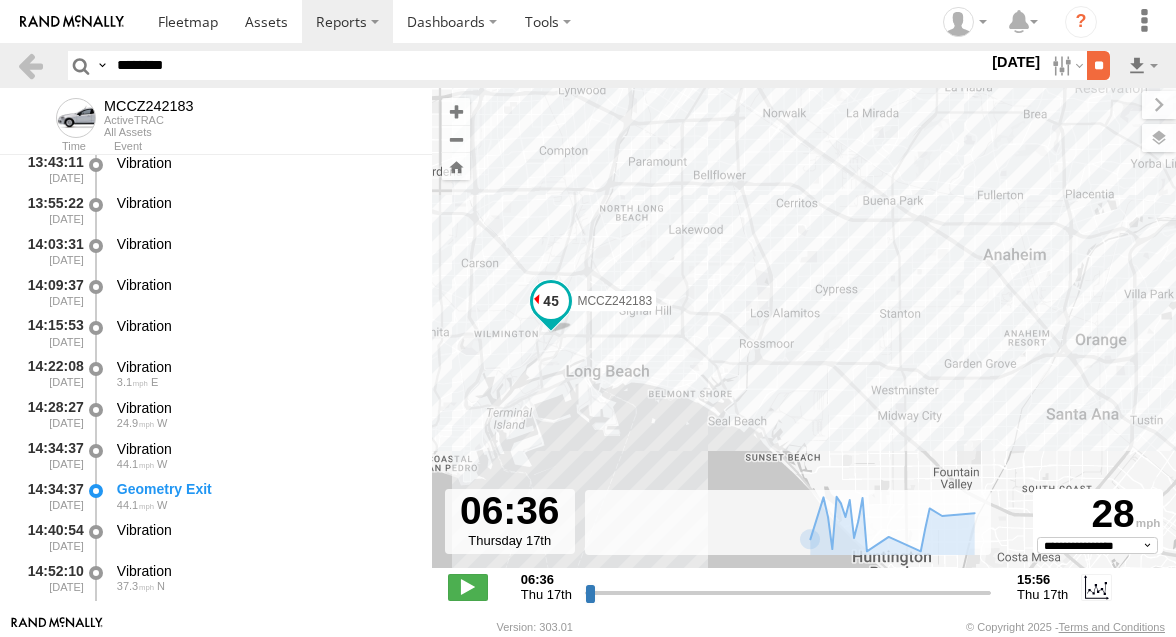 type on "********" 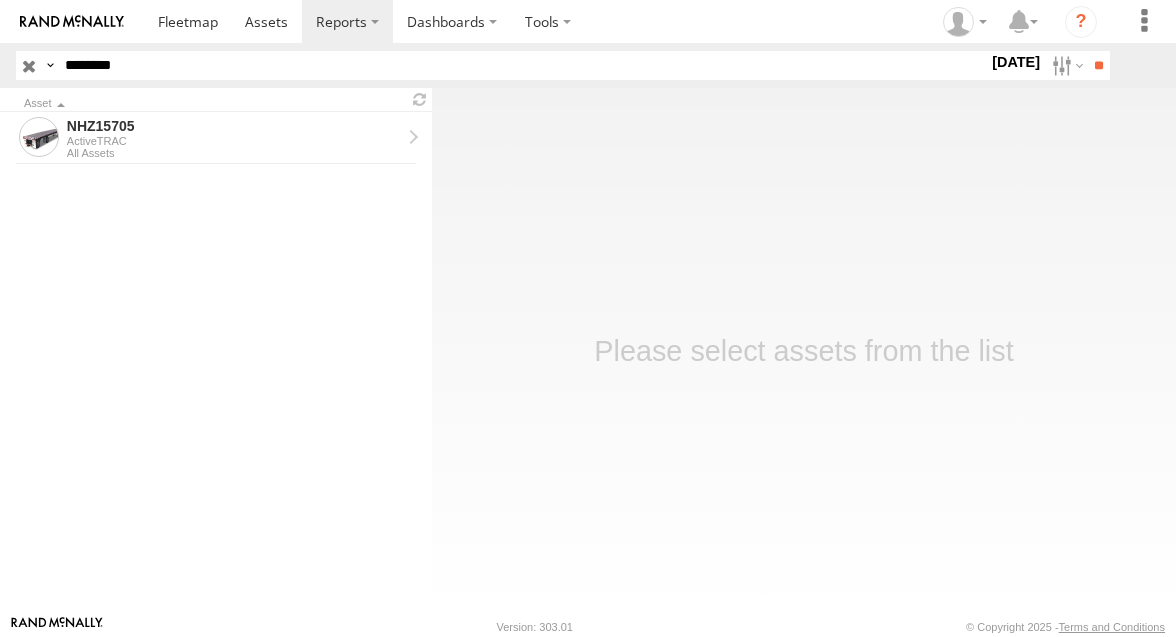 scroll, scrollTop: 0, scrollLeft: 0, axis: both 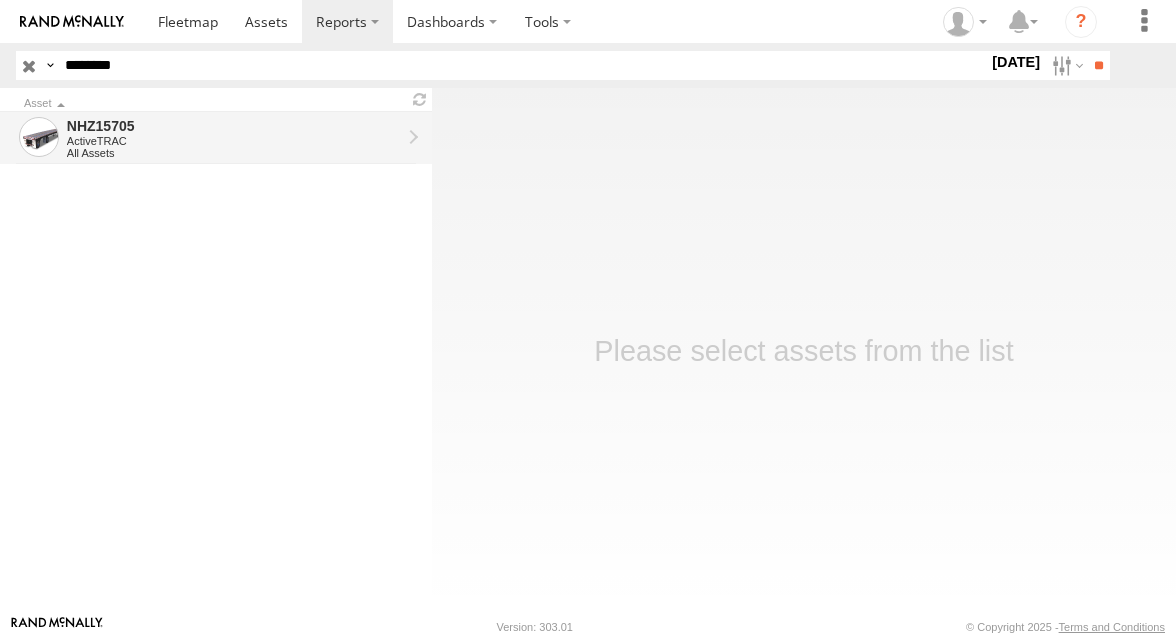 click on "ActiveTRAC" at bounding box center [234, 141] 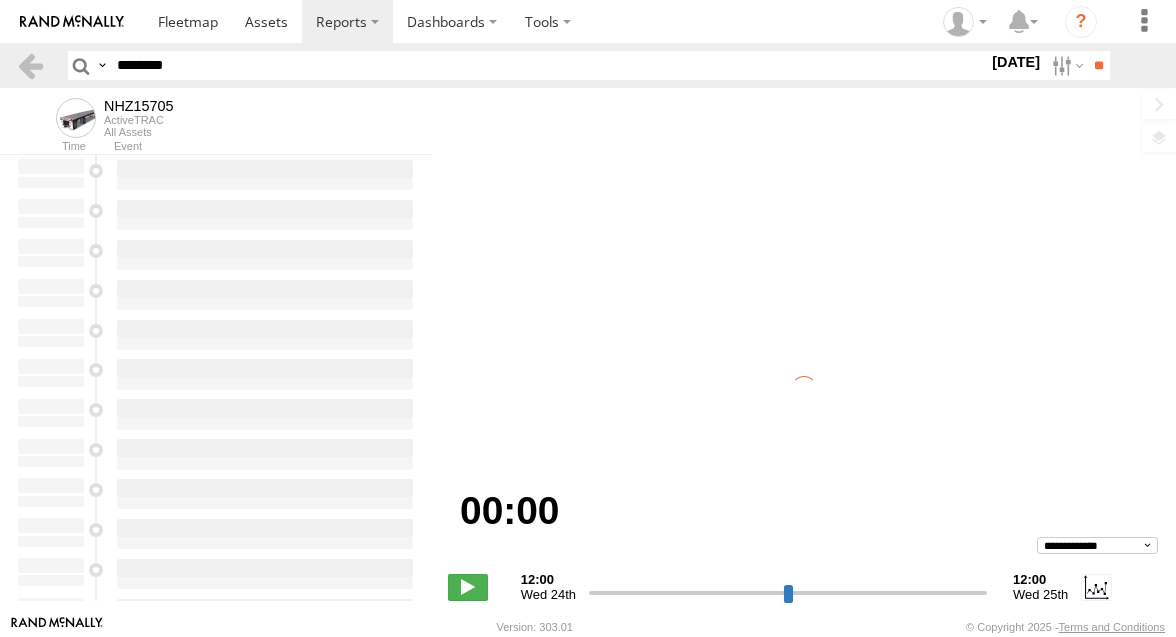 scroll, scrollTop: 0, scrollLeft: 0, axis: both 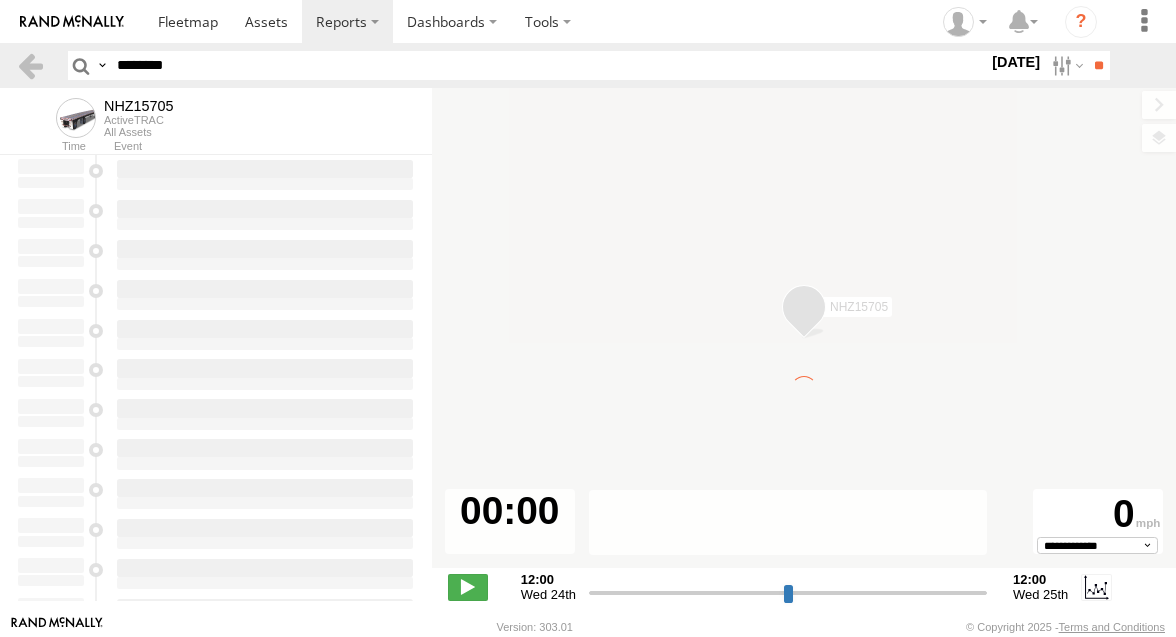 type on "**********" 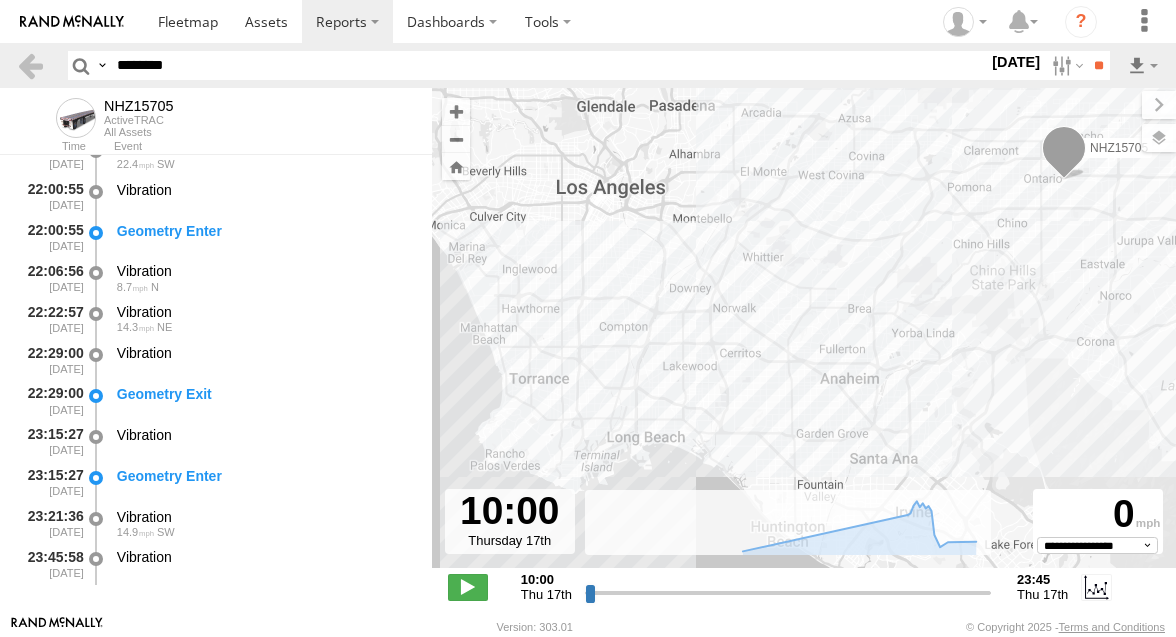 scroll, scrollTop: 977, scrollLeft: 0, axis: vertical 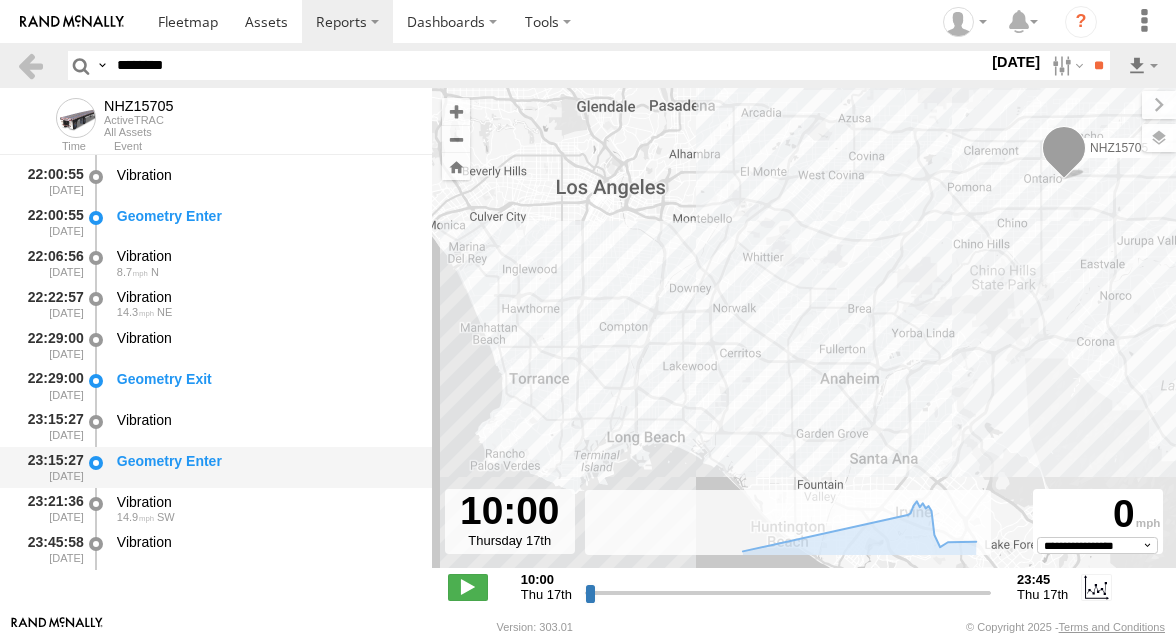 click on "Geometry Enter" at bounding box center (265, 461) 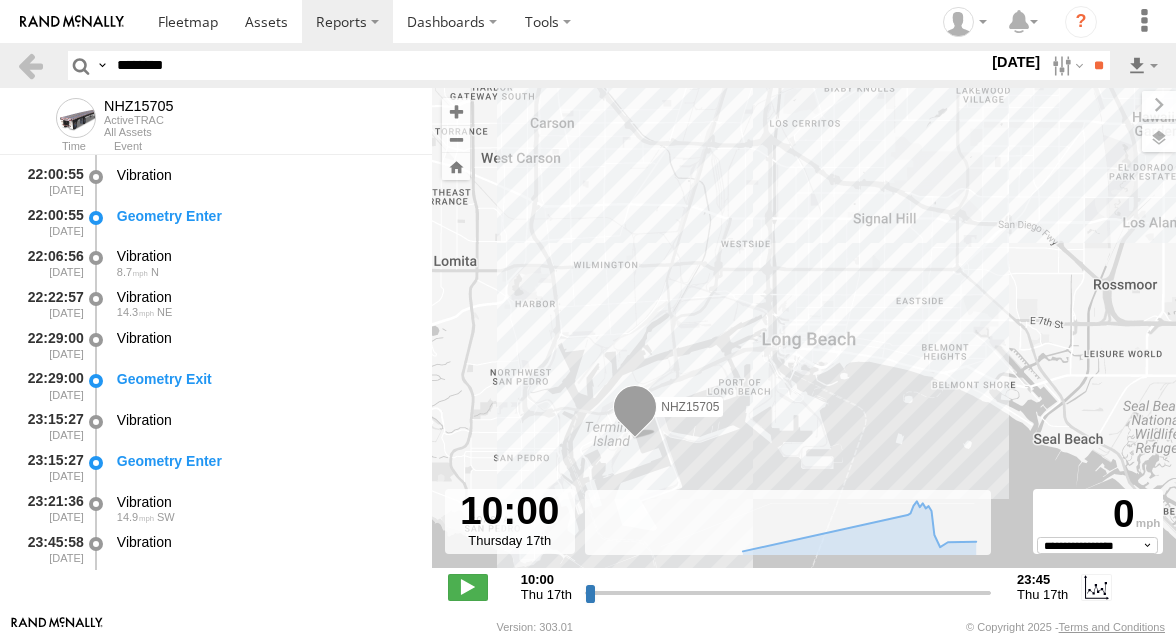 drag, startPoint x: 667, startPoint y: 442, endPoint x: 671, endPoint y: 395, distance: 47.169907 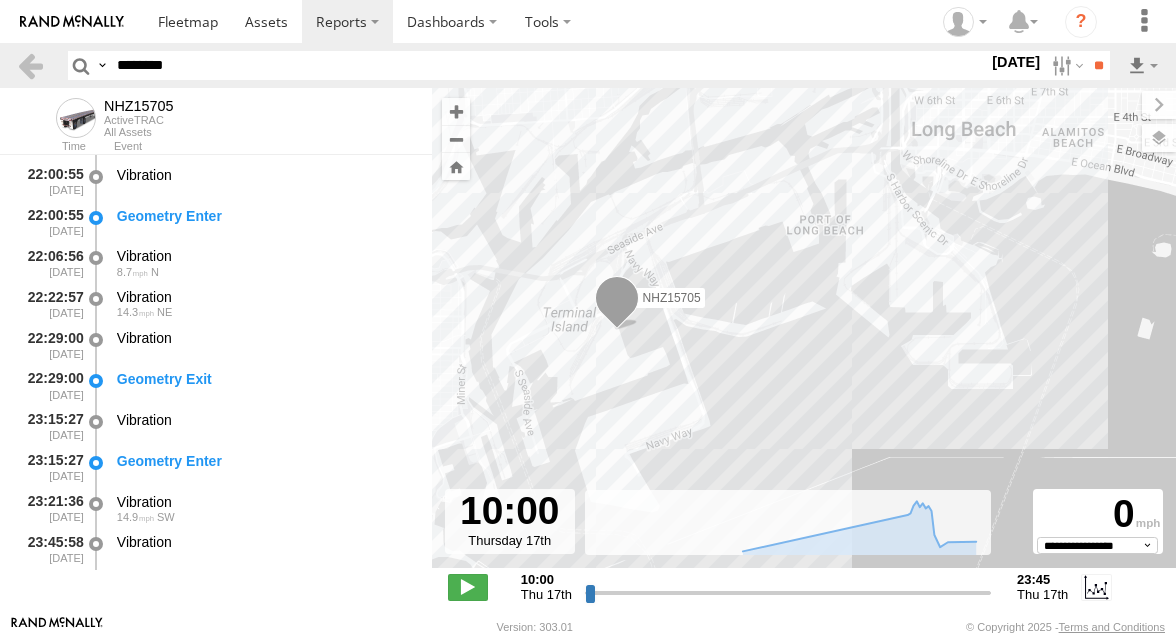 click on "NHZ15705" at bounding box center (804, 338) 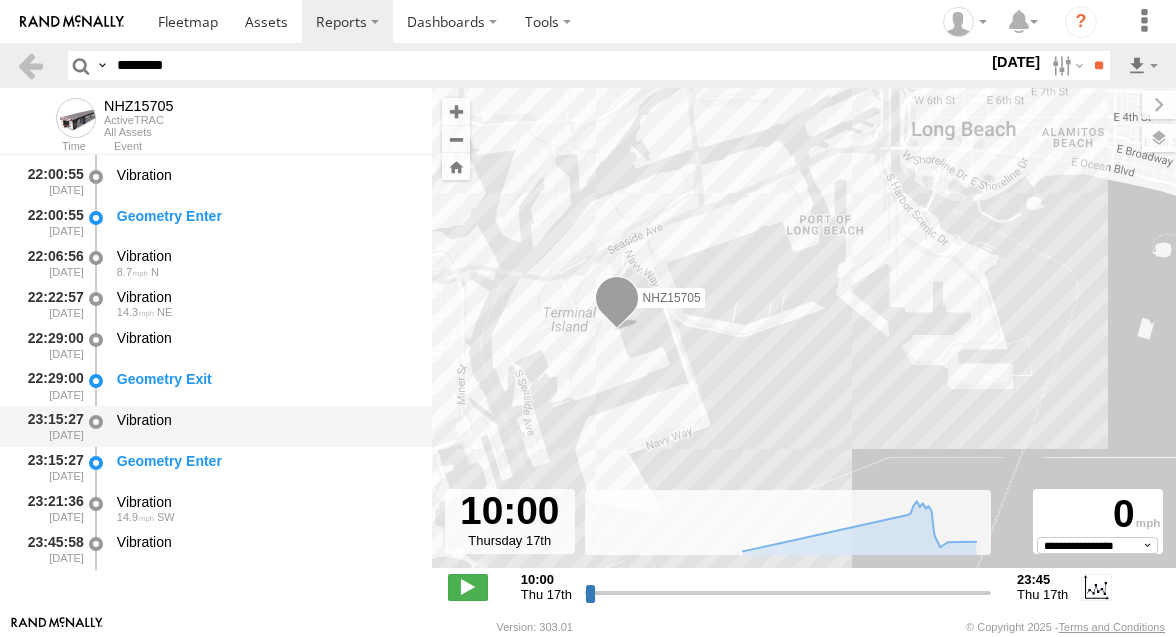 click on "Vibration" at bounding box center [265, 420] 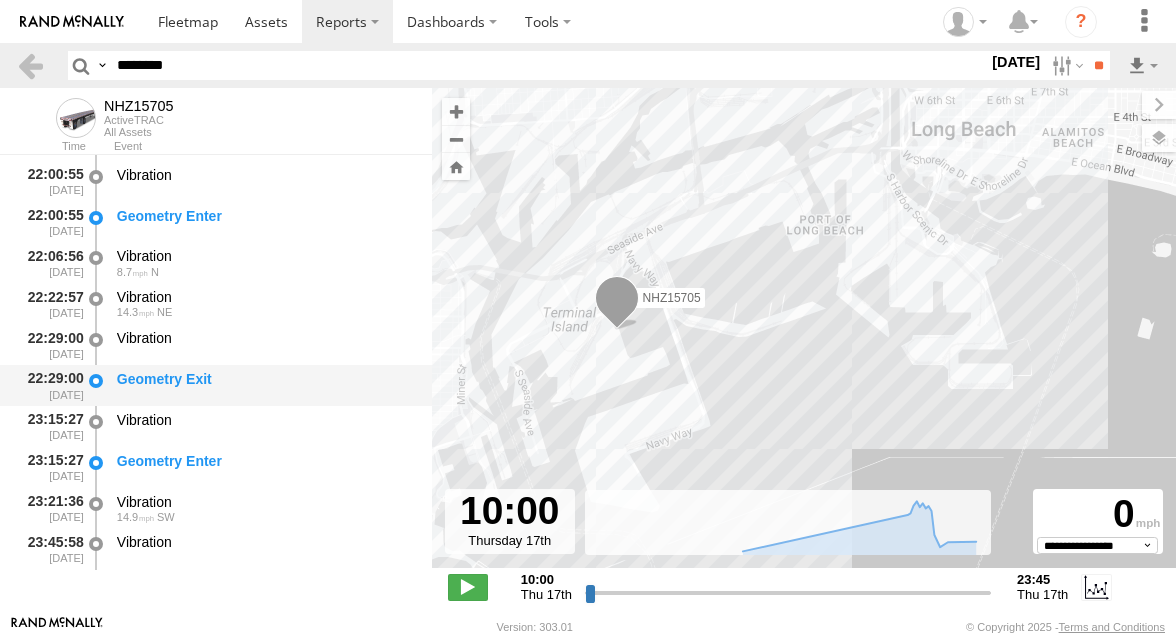 click on "Geometry Exit" at bounding box center [265, 379] 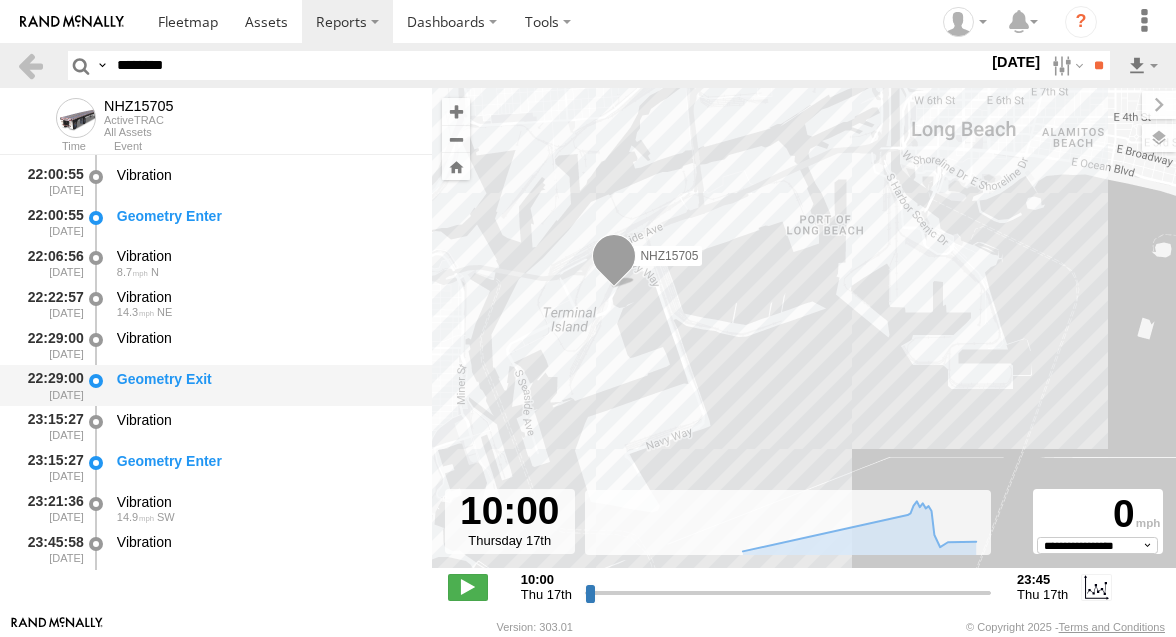 click on "Geometry Exit" at bounding box center [265, 379] 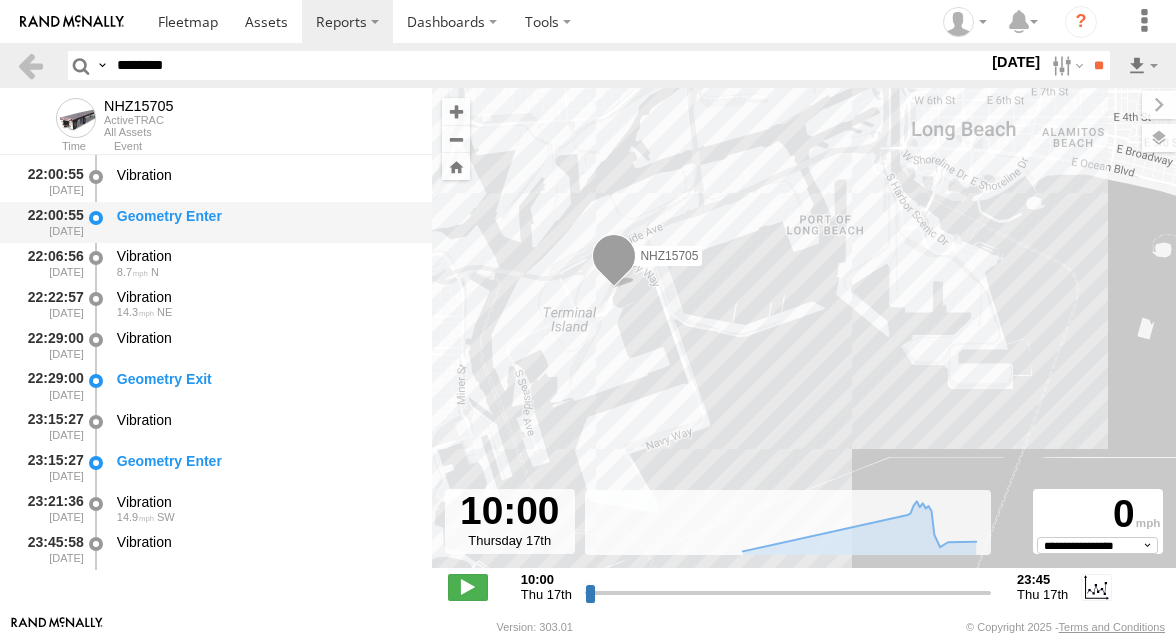 click on "Geometry Enter" at bounding box center [265, 222] 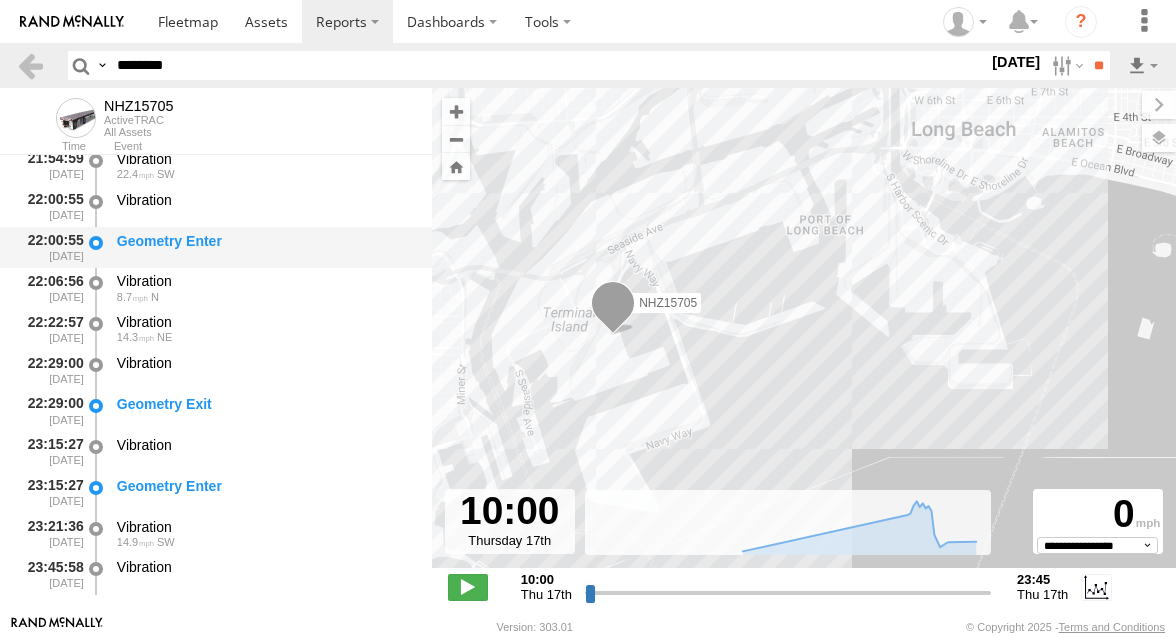 scroll, scrollTop: 944, scrollLeft: 0, axis: vertical 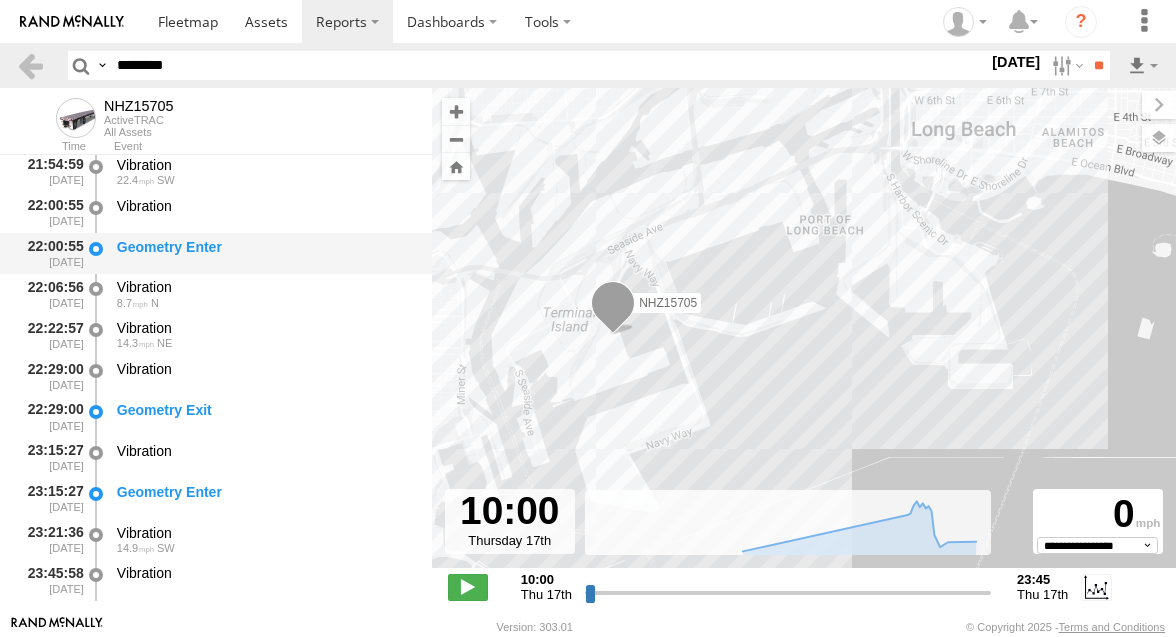 click on "Vibration" at bounding box center (265, 212) 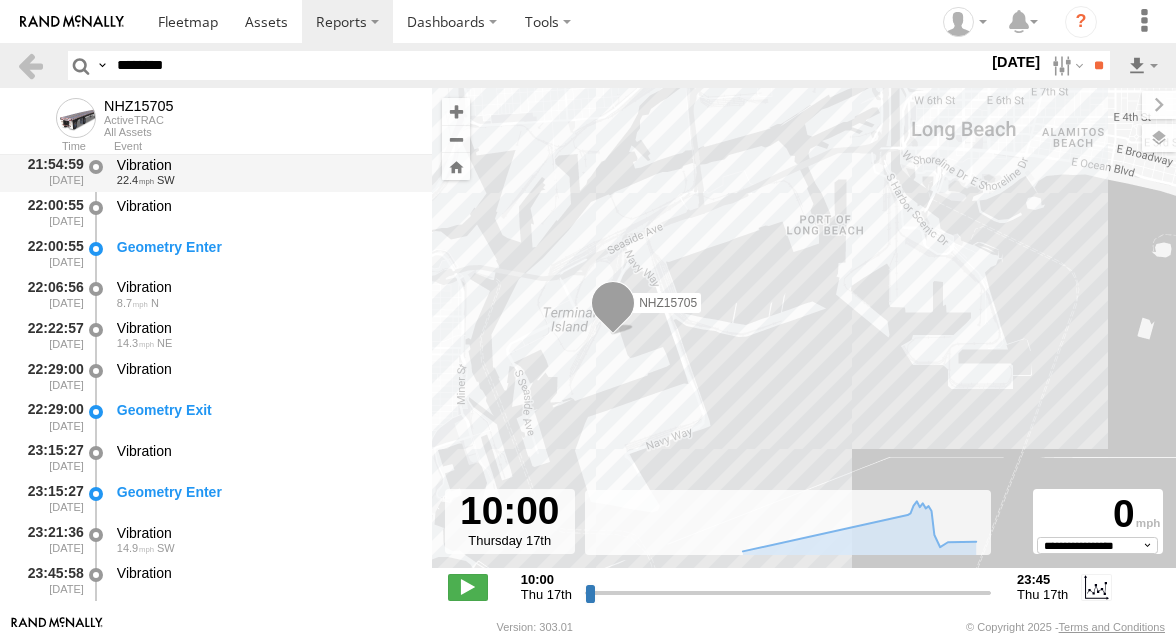 click on "Vibration
22.4
SW" at bounding box center (265, 171) 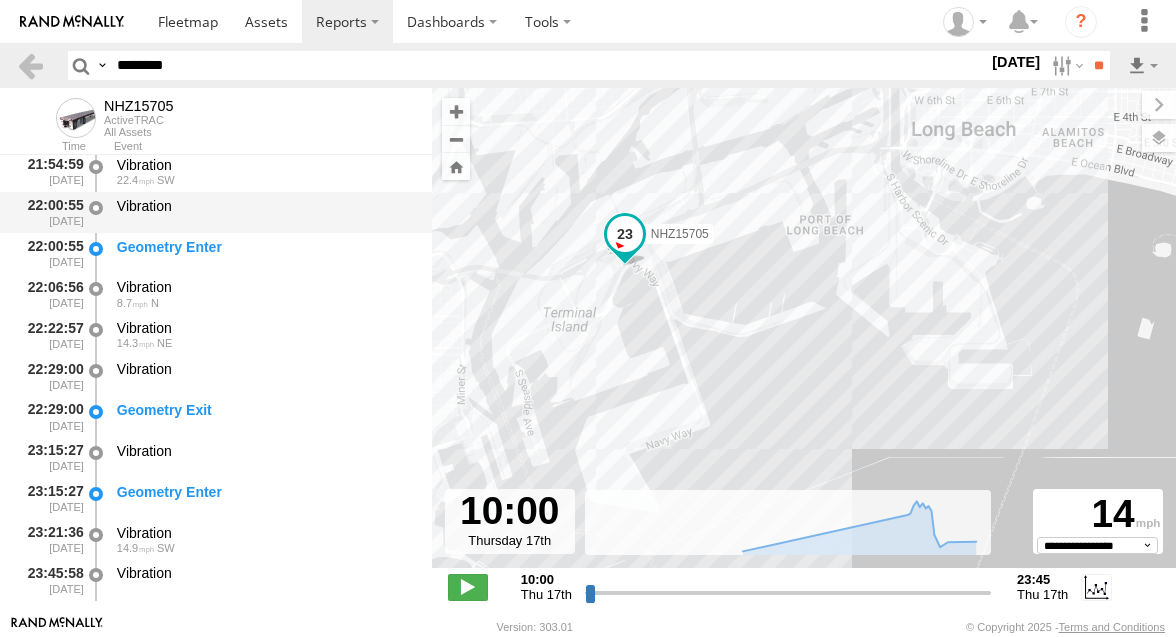 click on "Vibration" at bounding box center (265, 212) 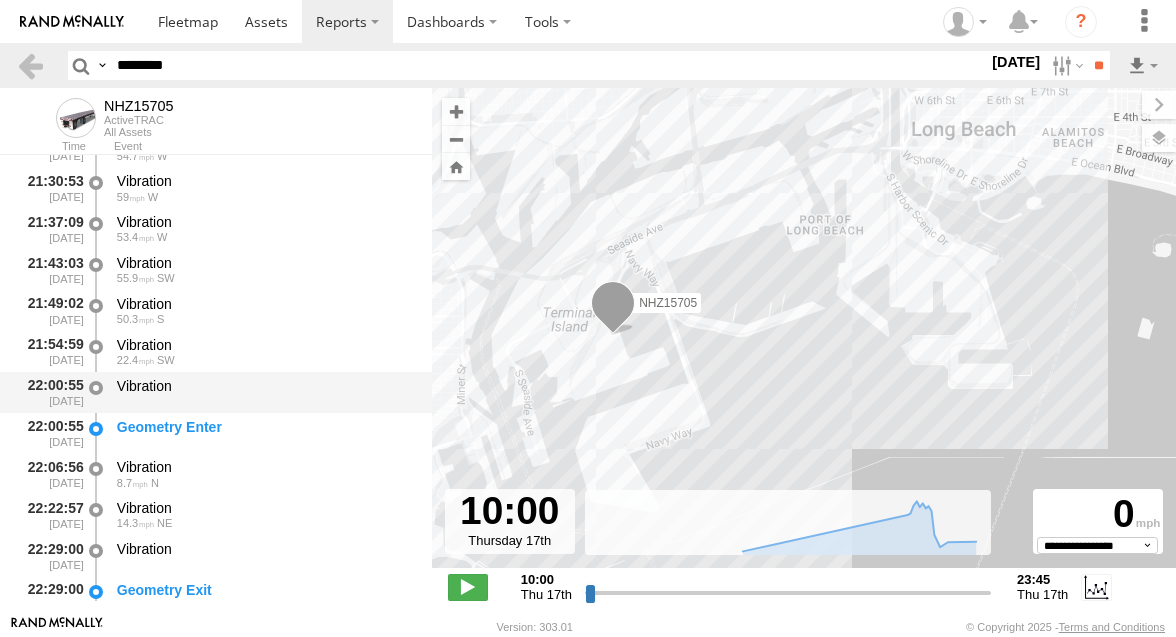 scroll, scrollTop: 723, scrollLeft: 0, axis: vertical 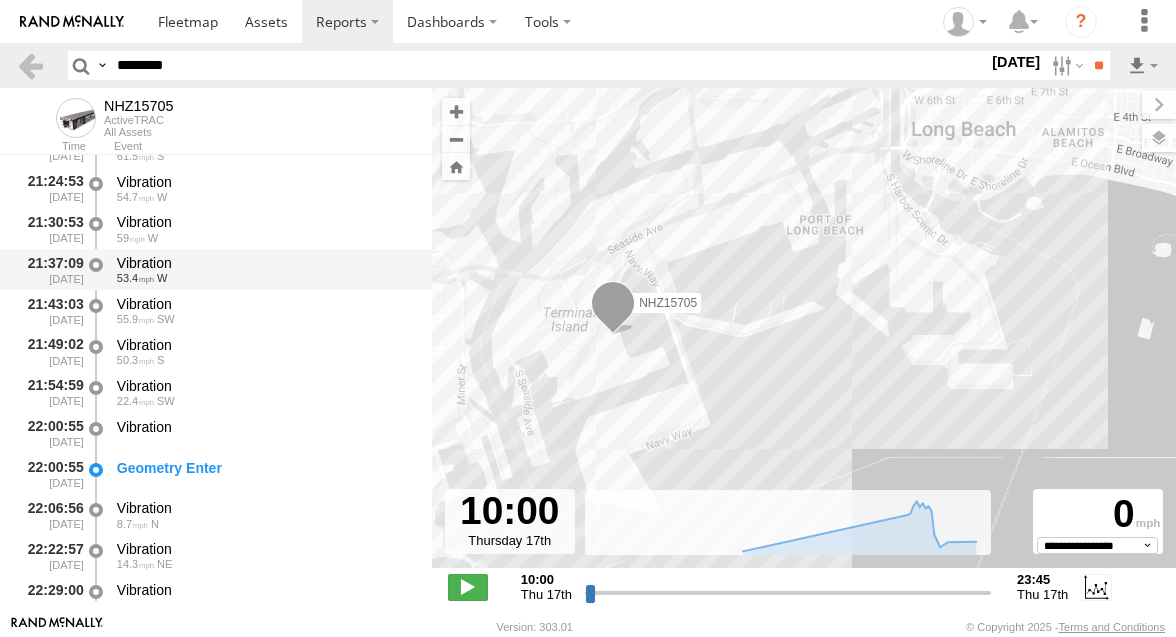 click on "Vibration" at bounding box center (265, 263) 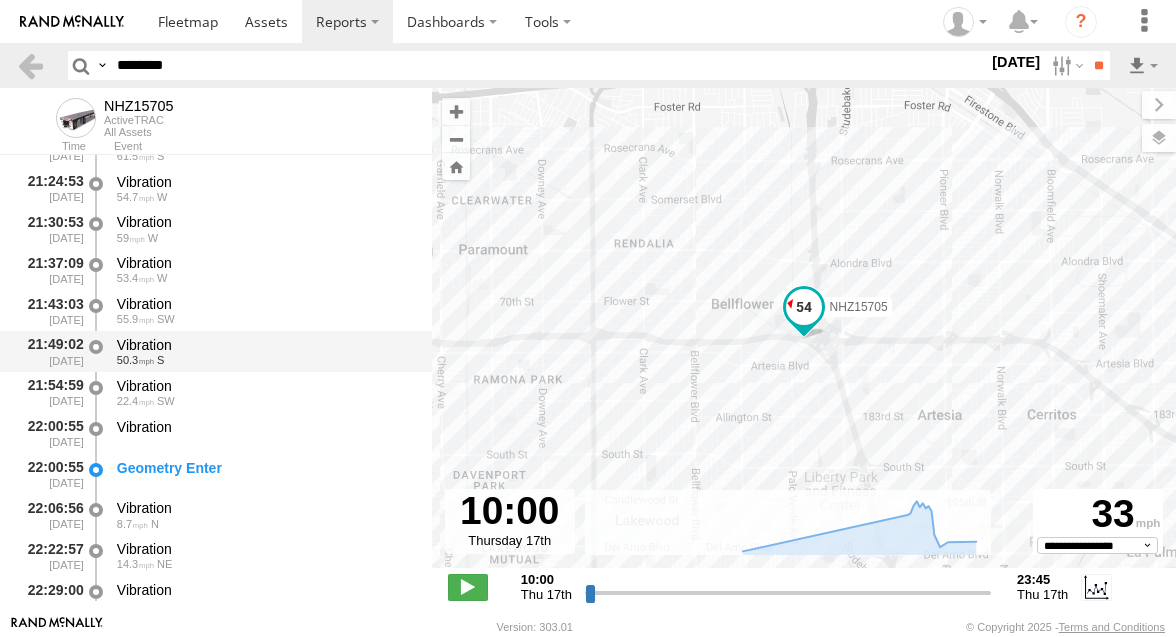 click on "21:49:02 07/17/2025
Vibration
50.3
S" at bounding box center (216, 351) 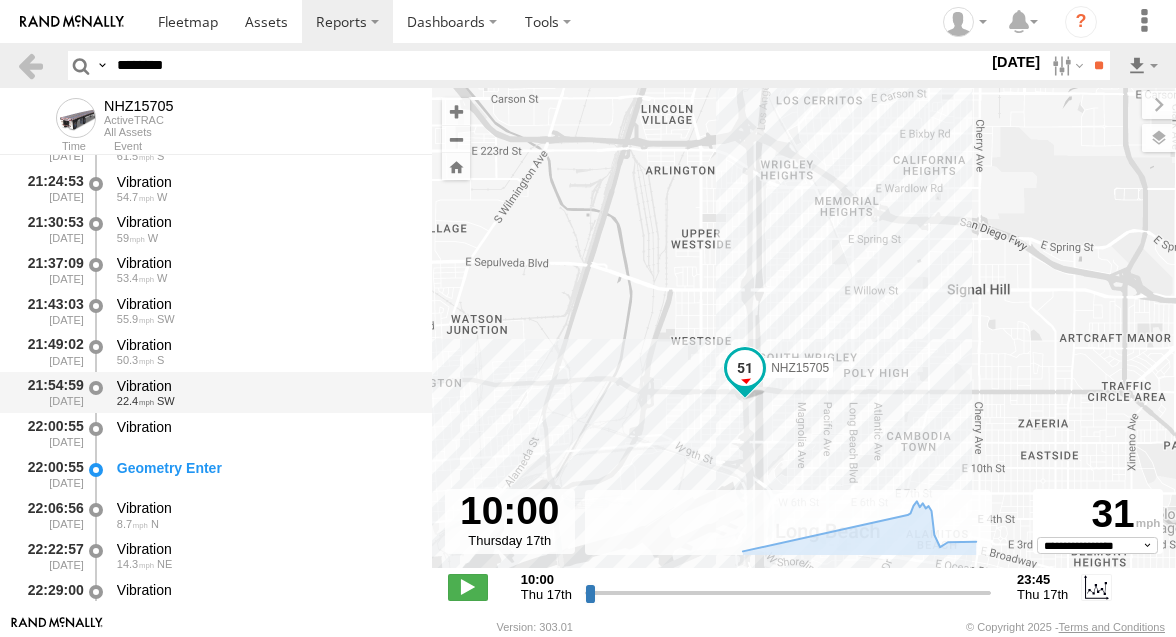 click on "22.4
SW" at bounding box center [265, 401] 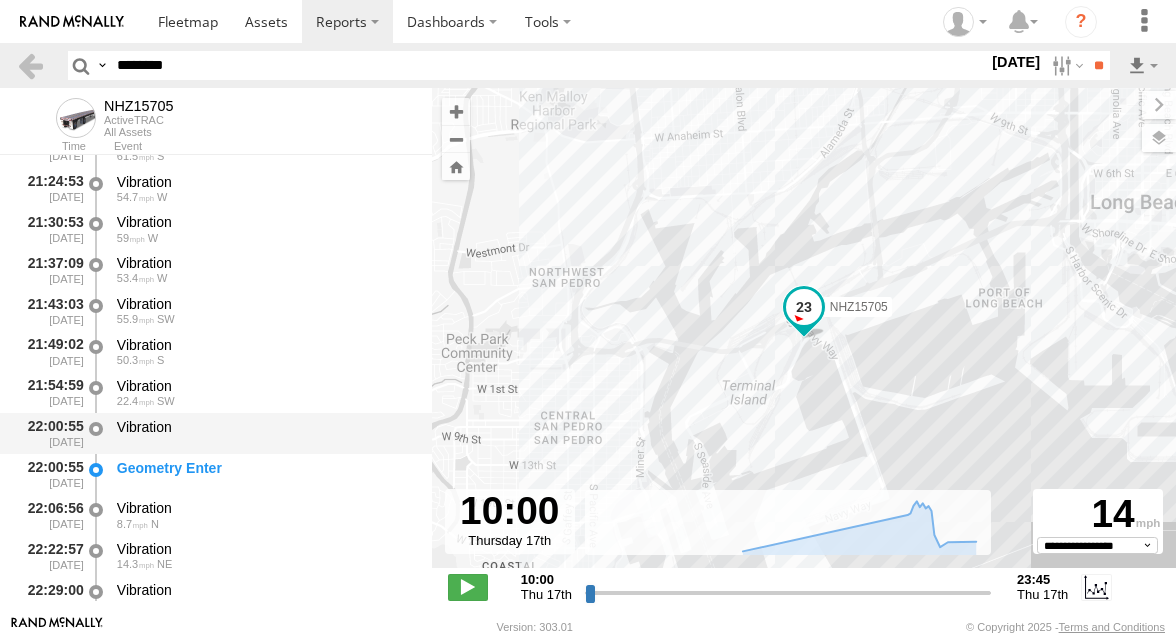 click on "Vibration" at bounding box center [265, 427] 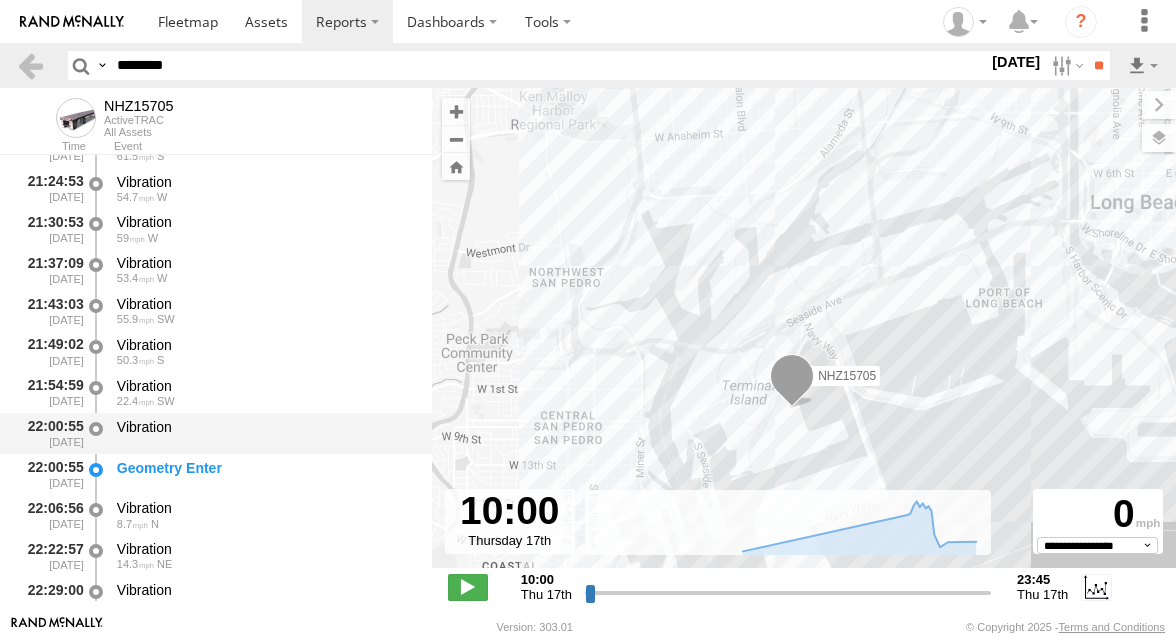 scroll, scrollTop: 735, scrollLeft: 0, axis: vertical 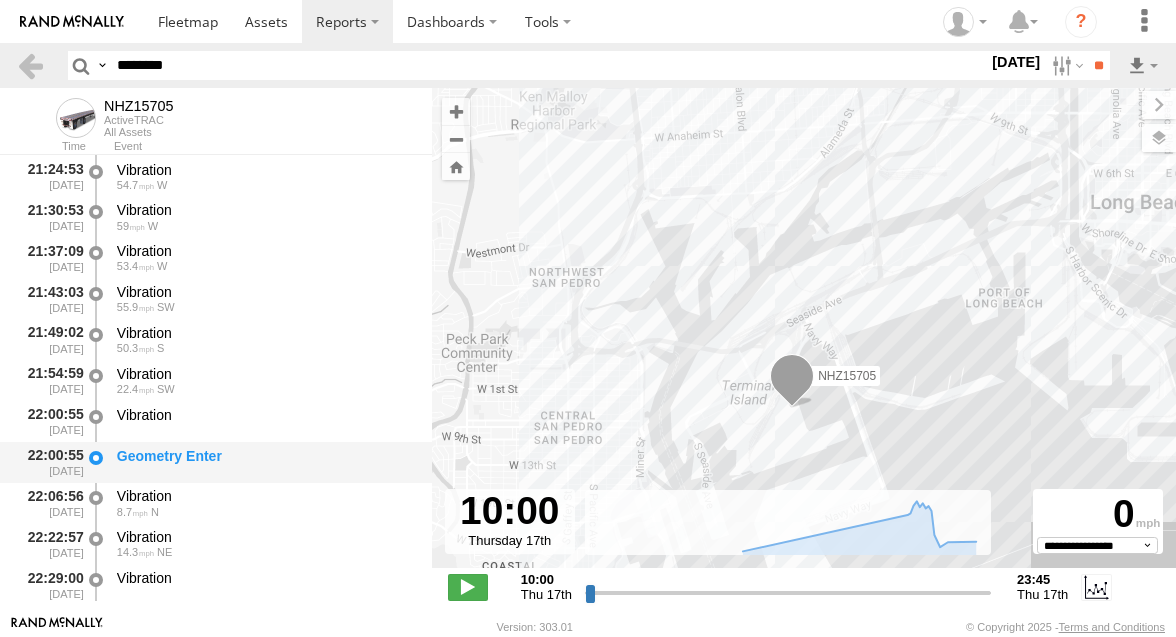 click on "Geometry Enter" at bounding box center (265, 456) 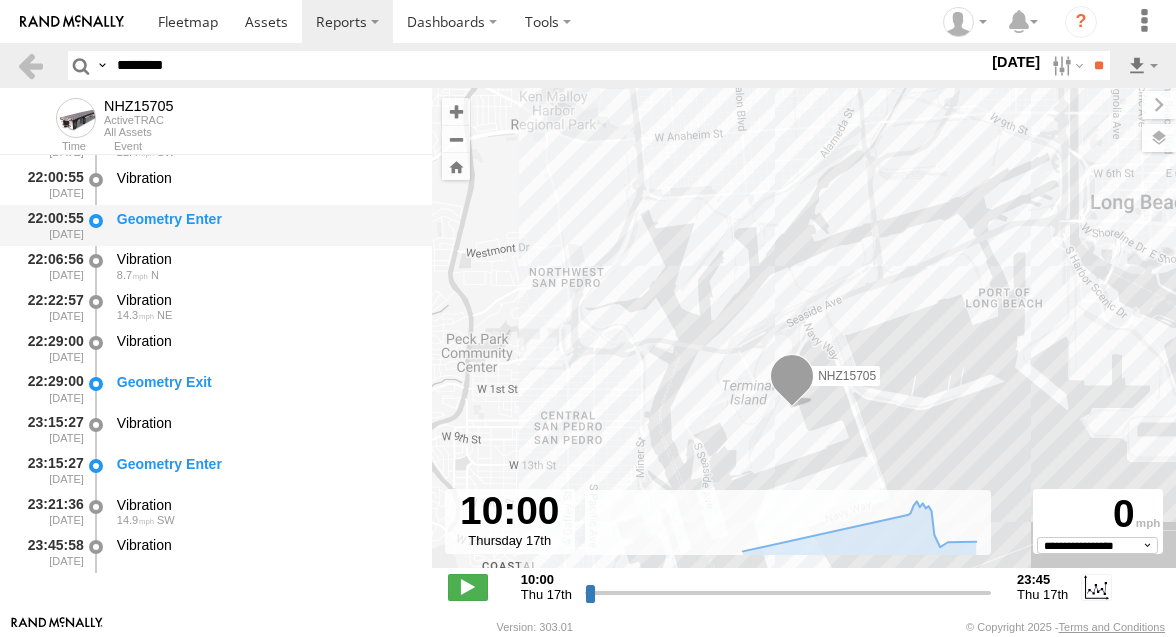 scroll, scrollTop: 977, scrollLeft: 0, axis: vertical 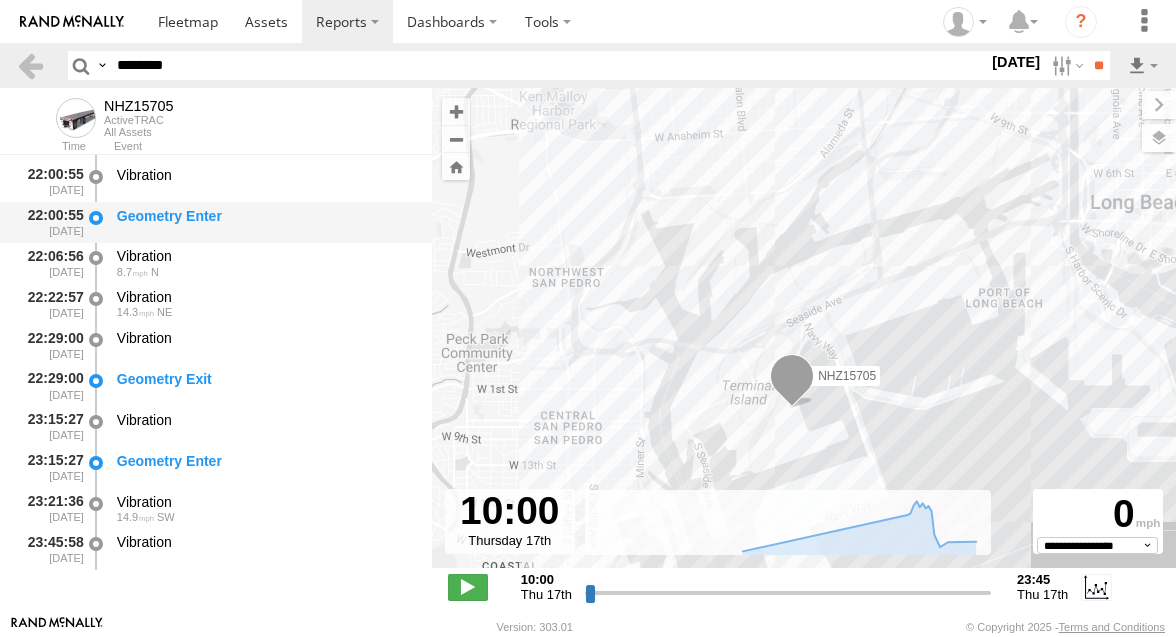 click on "Geometry Enter" at bounding box center [265, 216] 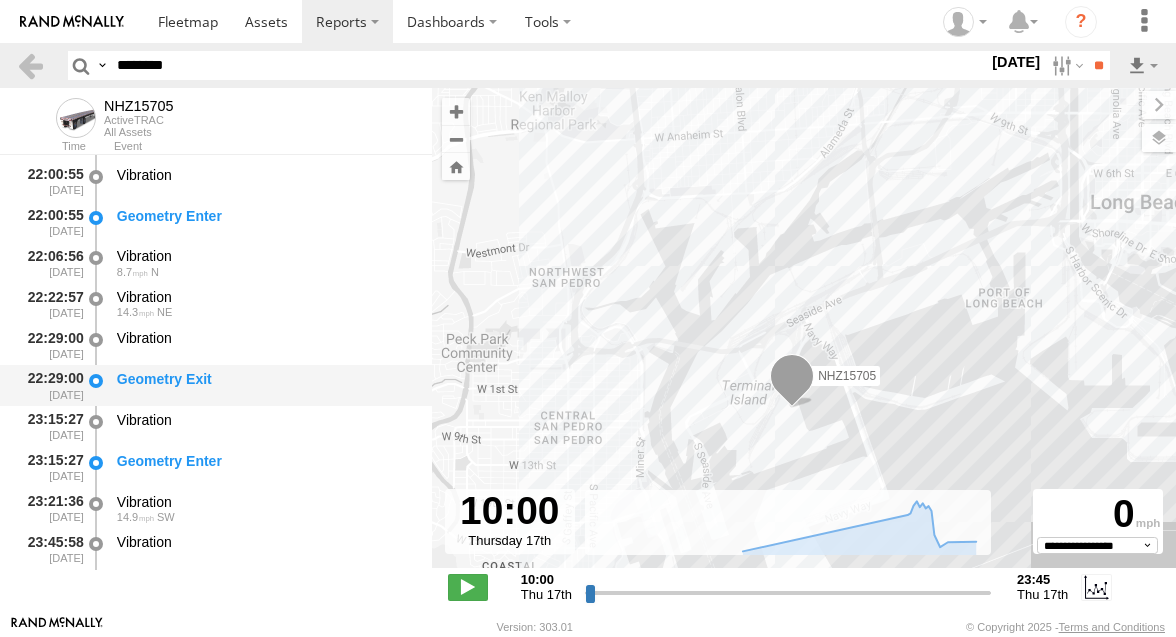 click on "Geometry Exit" at bounding box center [265, 379] 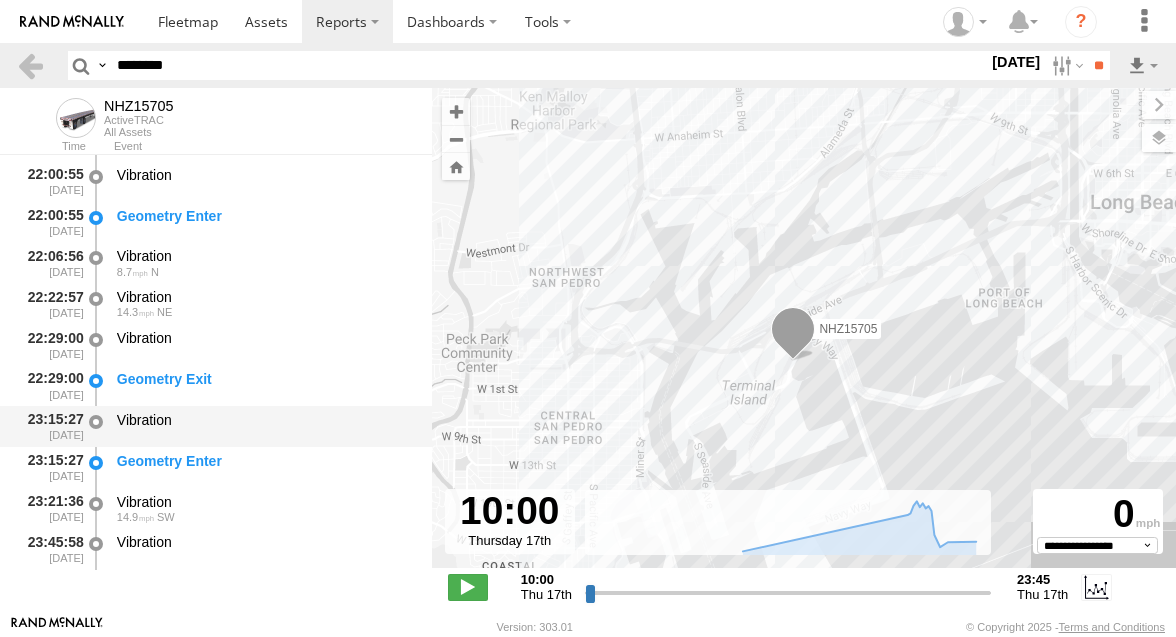click on "Vibration" at bounding box center [265, 426] 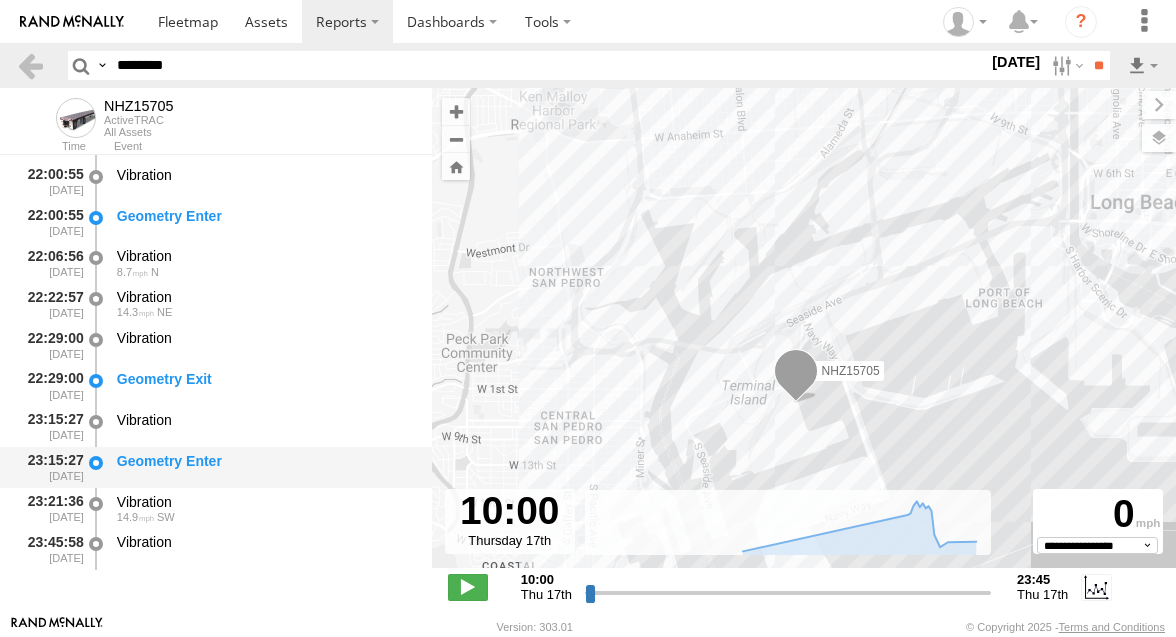 click on "Geometry Enter" at bounding box center [265, 461] 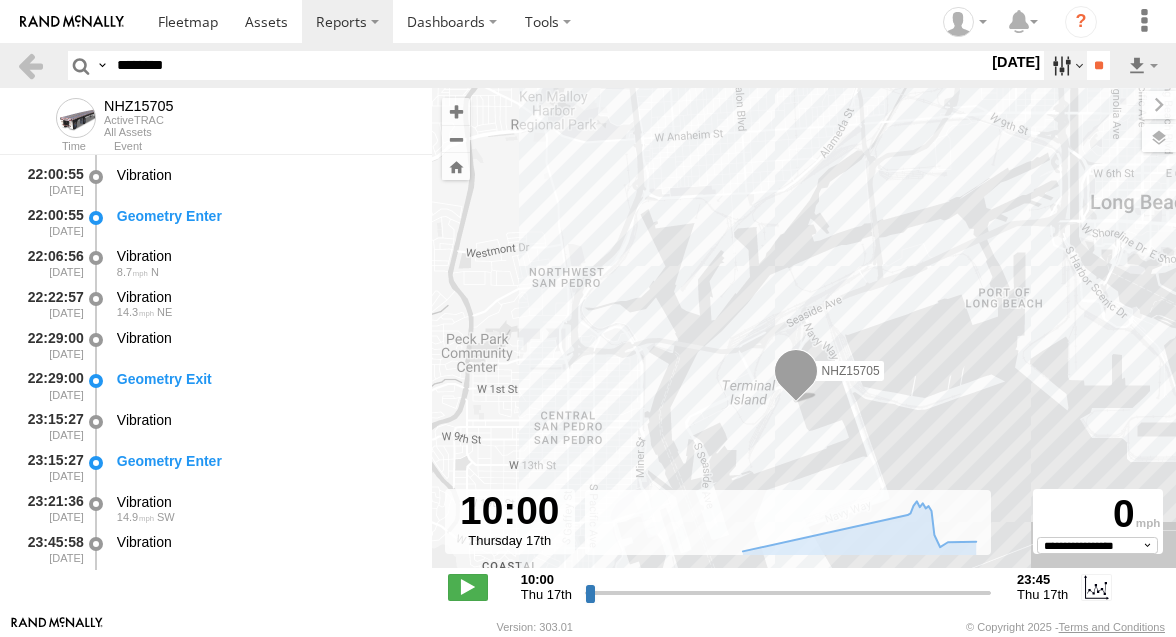 click at bounding box center [1065, 65] 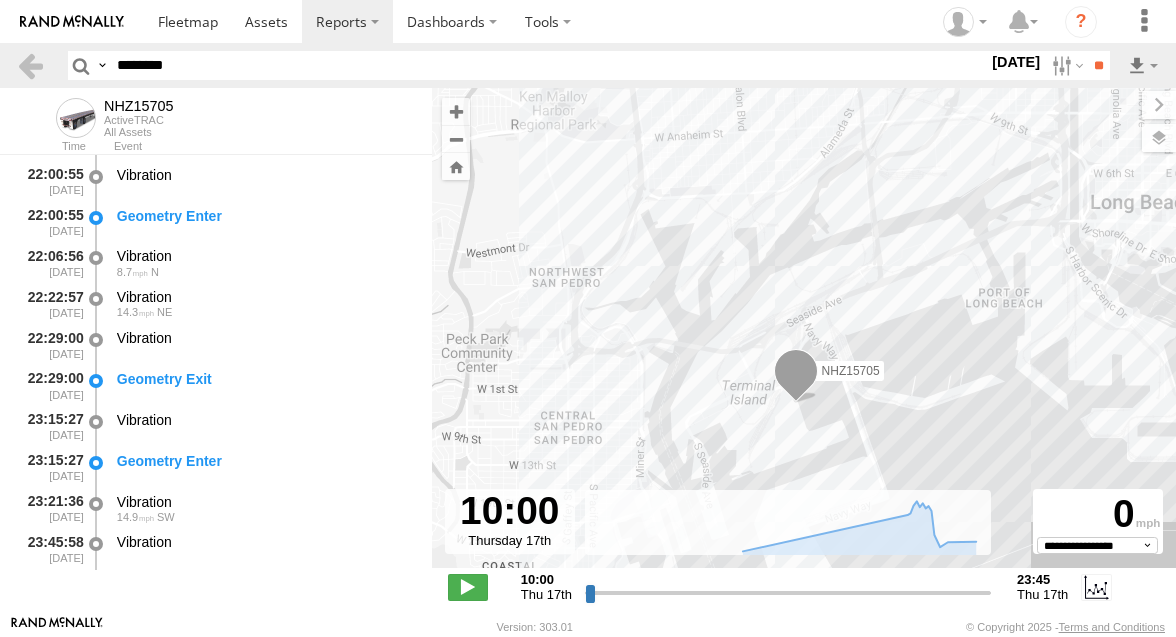 click at bounding box center (0, 0) 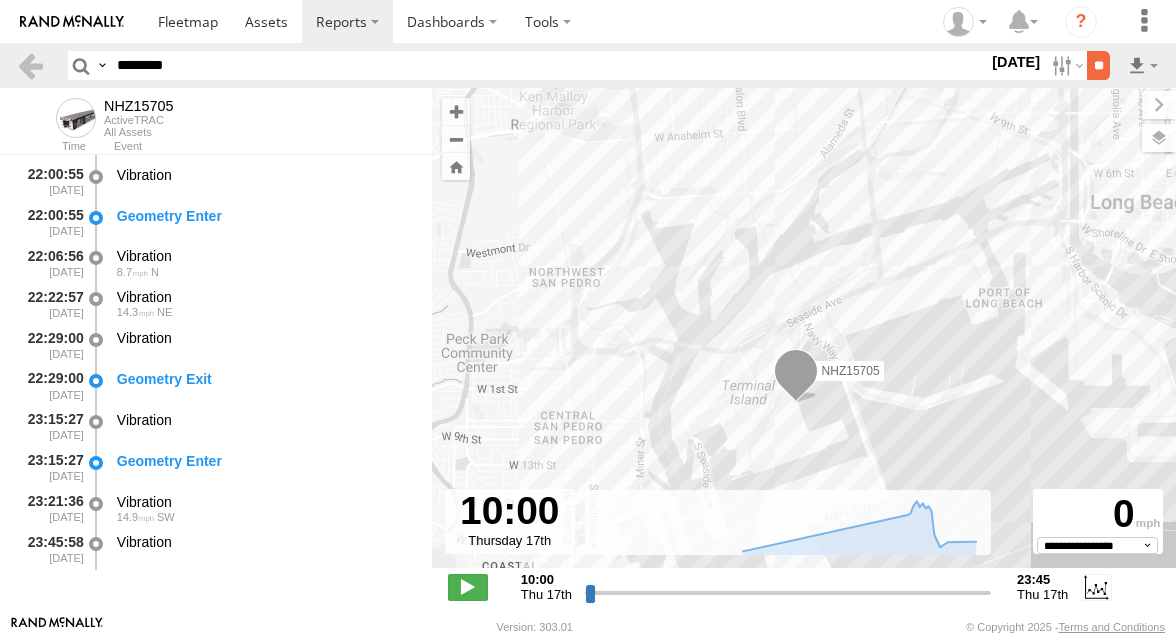 click on "**" at bounding box center (1098, 65) 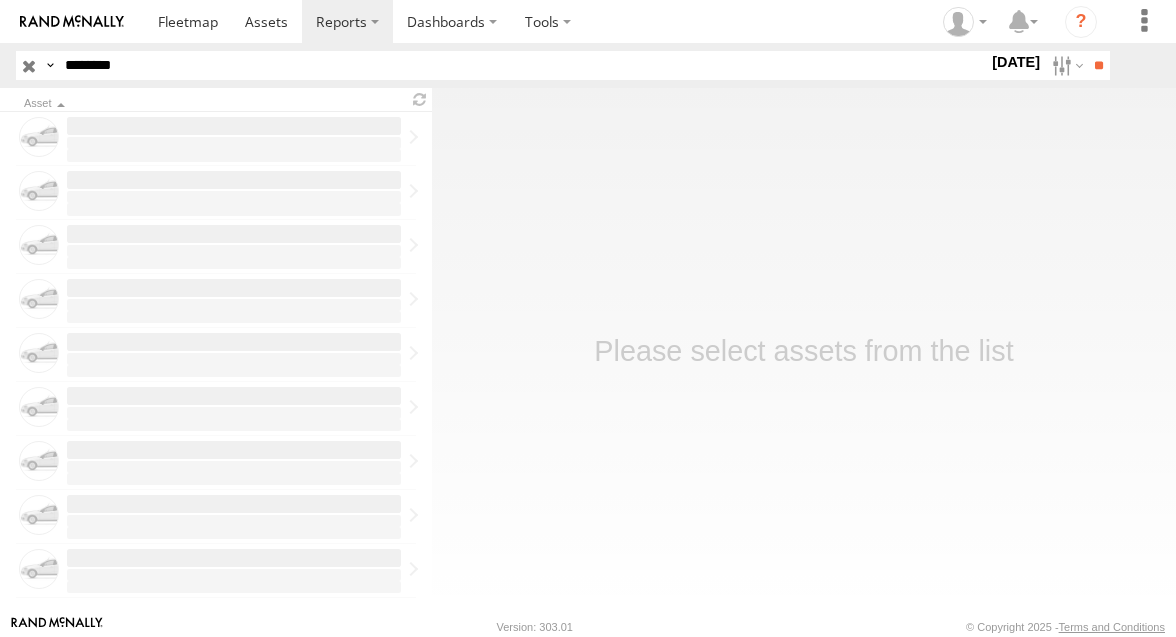 scroll, scrollTop: 0, scrollLeft: 0, axis: both 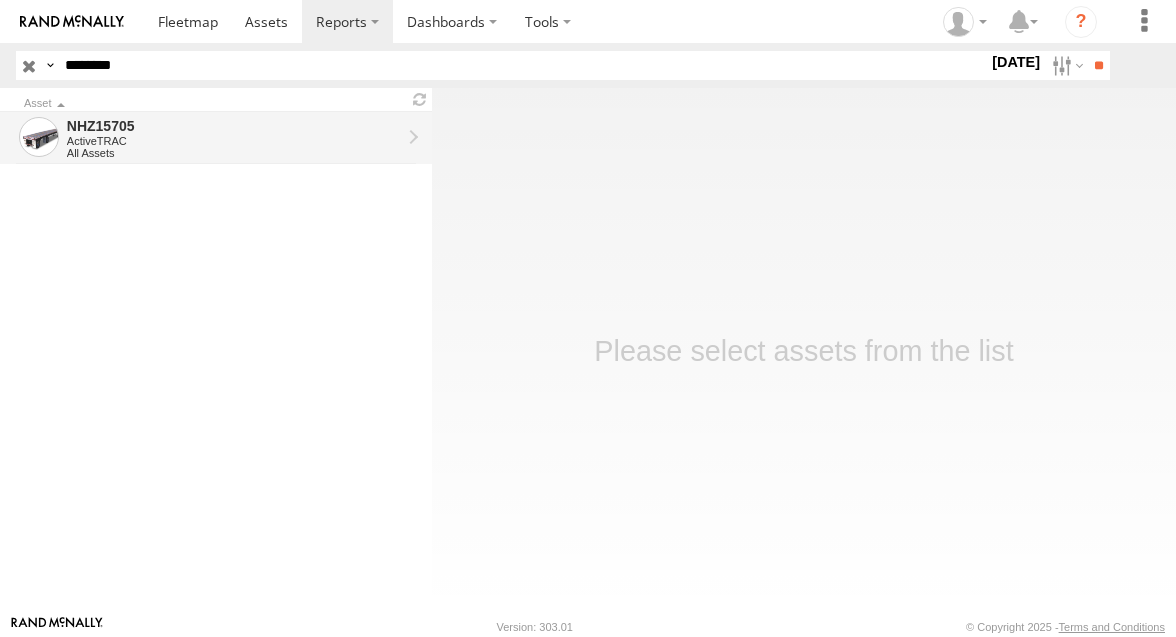 click on "NHZ15705" at bounding box center (234, 126) 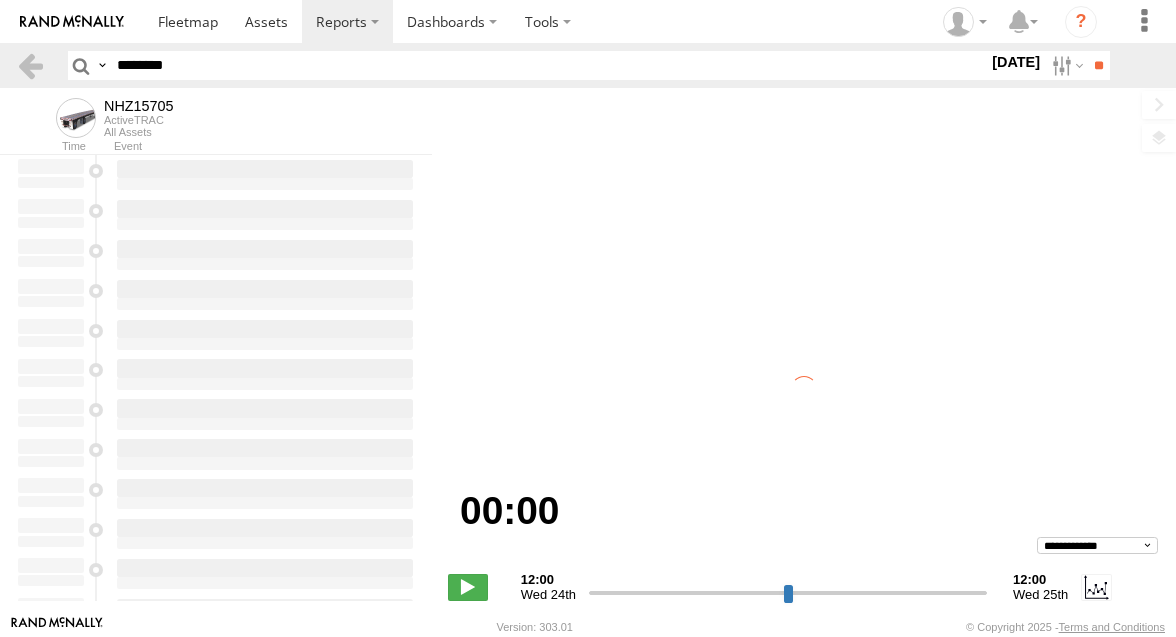 scroll, scrollTop: 0, scrollLeft: 0, axis: both 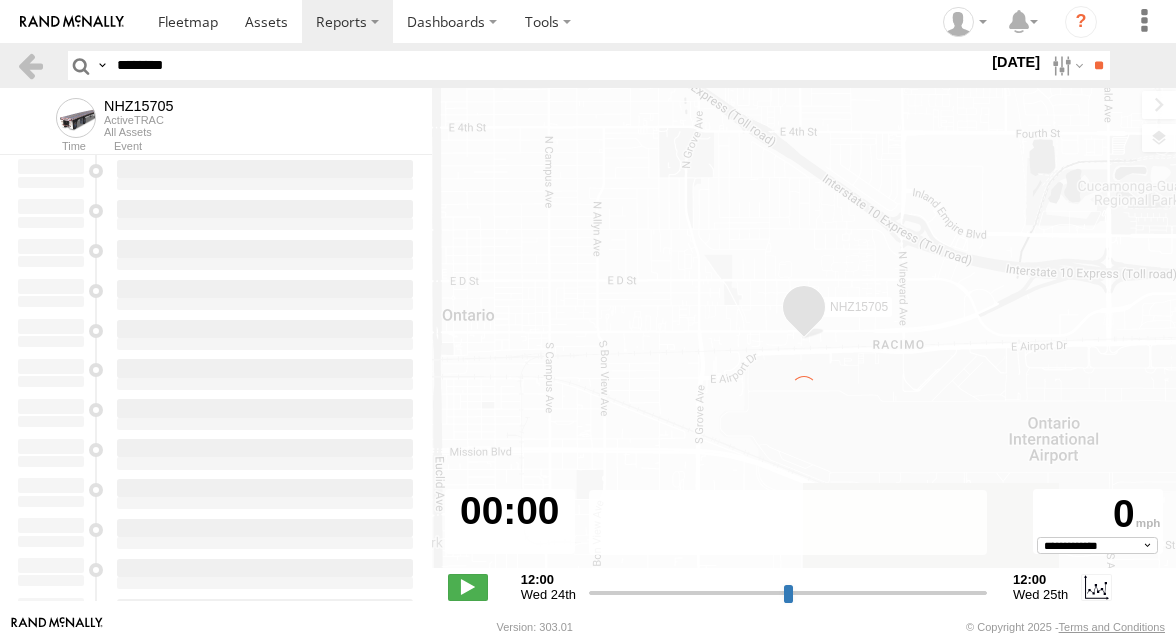 type on "**********" 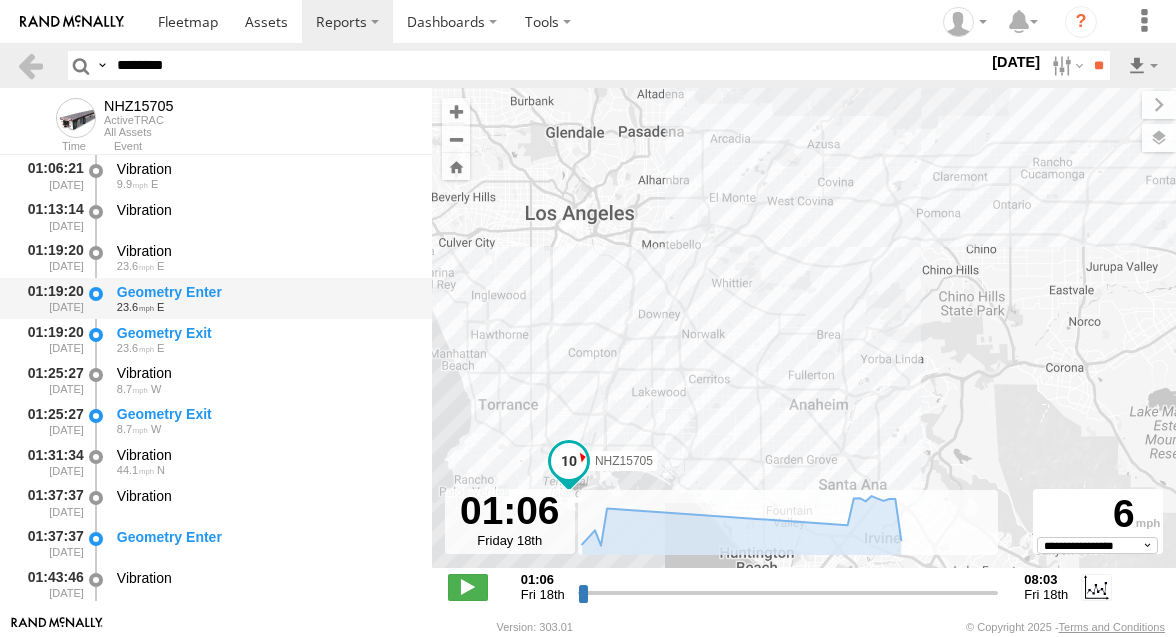 click on "23.6
E" at bounding box center (265, 307) 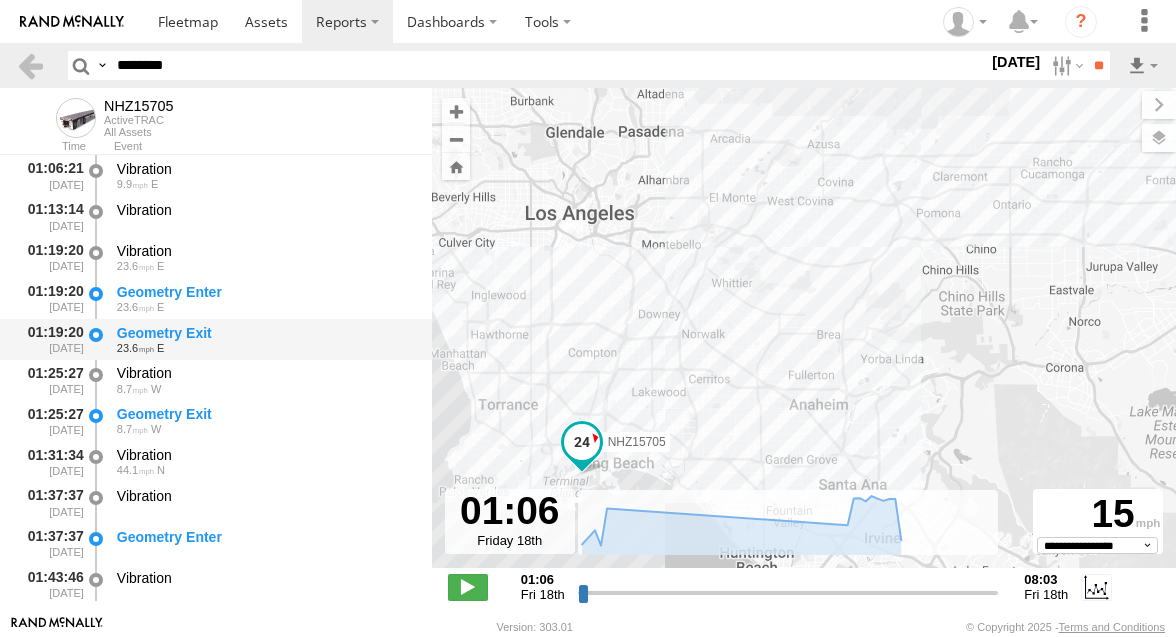 click on "23.6
E" at bounding box center [265, 348] 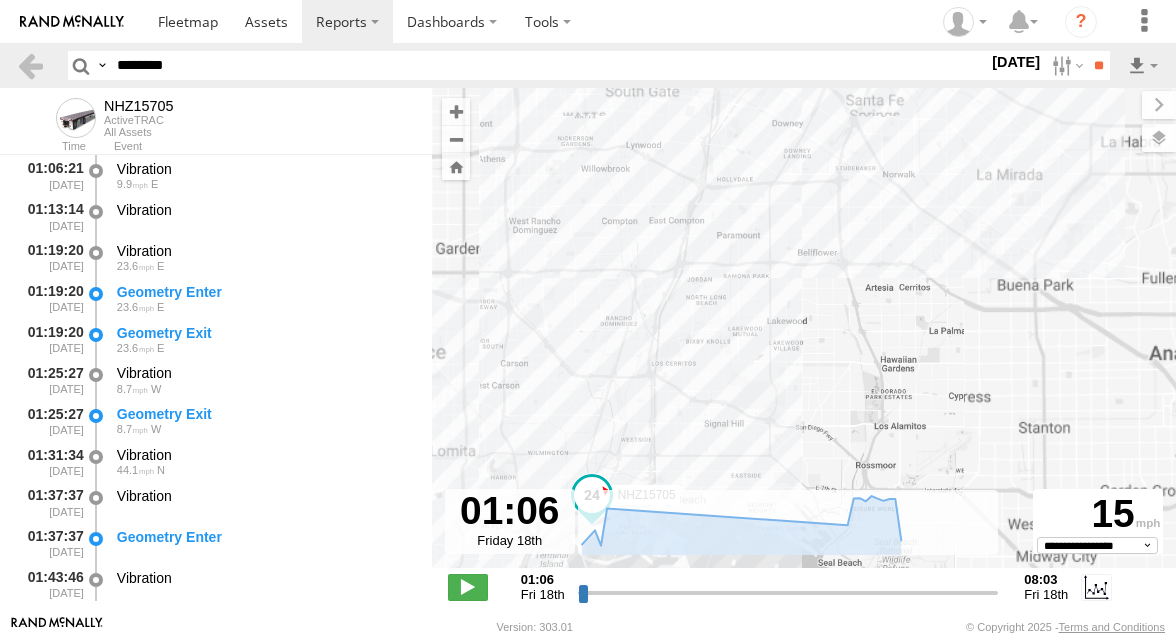 drag, startPoint x: 575, startPoint y: 439, endPoint x: 582, endPoint y: 301, distance: 138.17743 